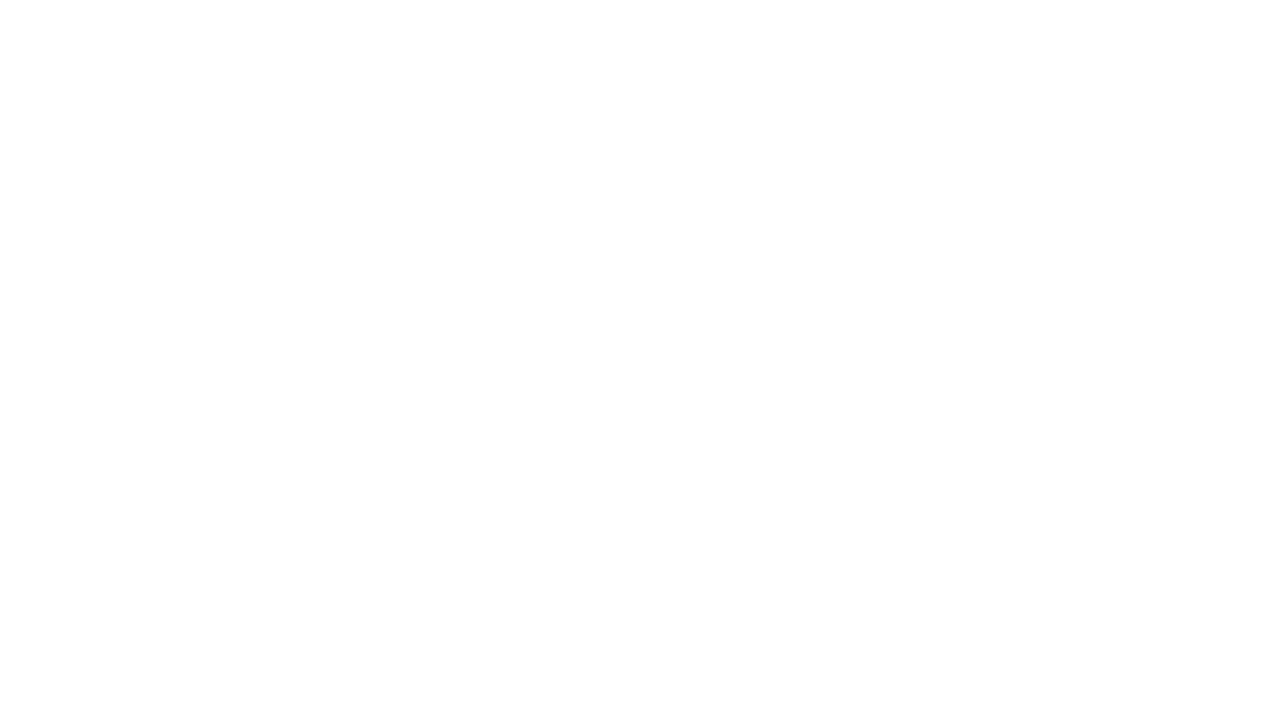 scroll, scrollTop: 0, scrollLeft: 0, axis: both 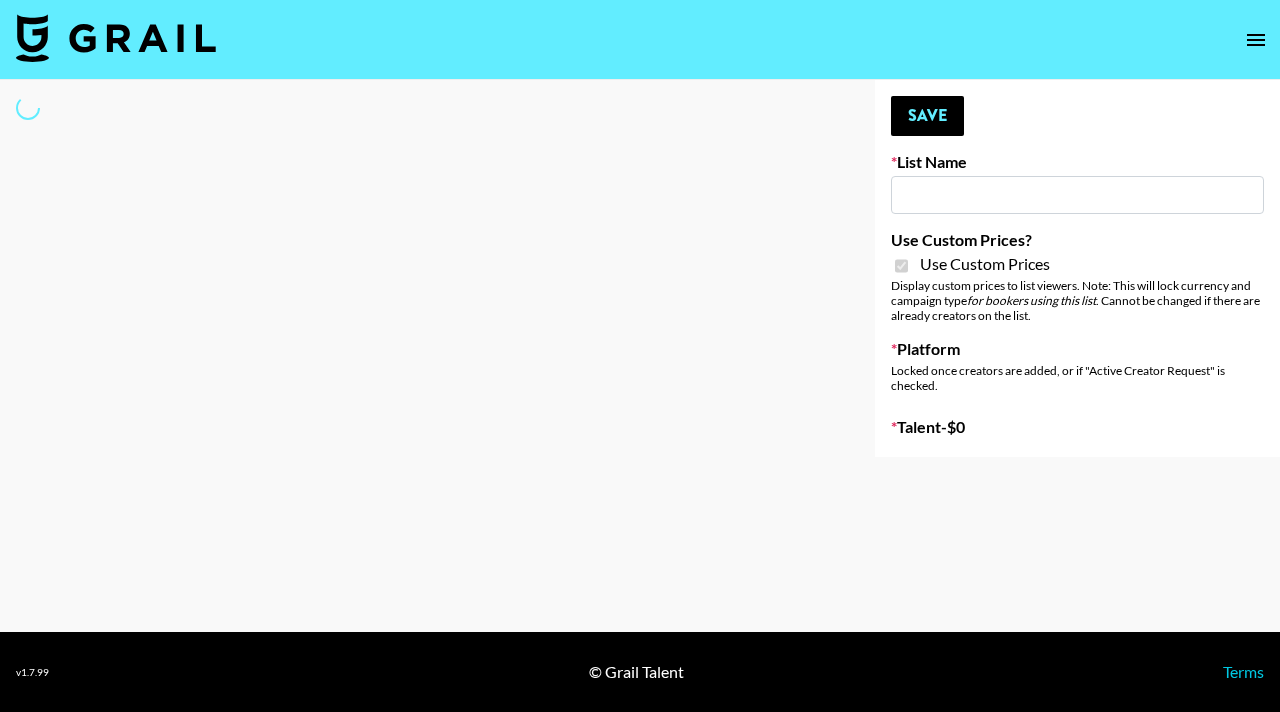 type on "Lip Liner Stain (8th Aug)" 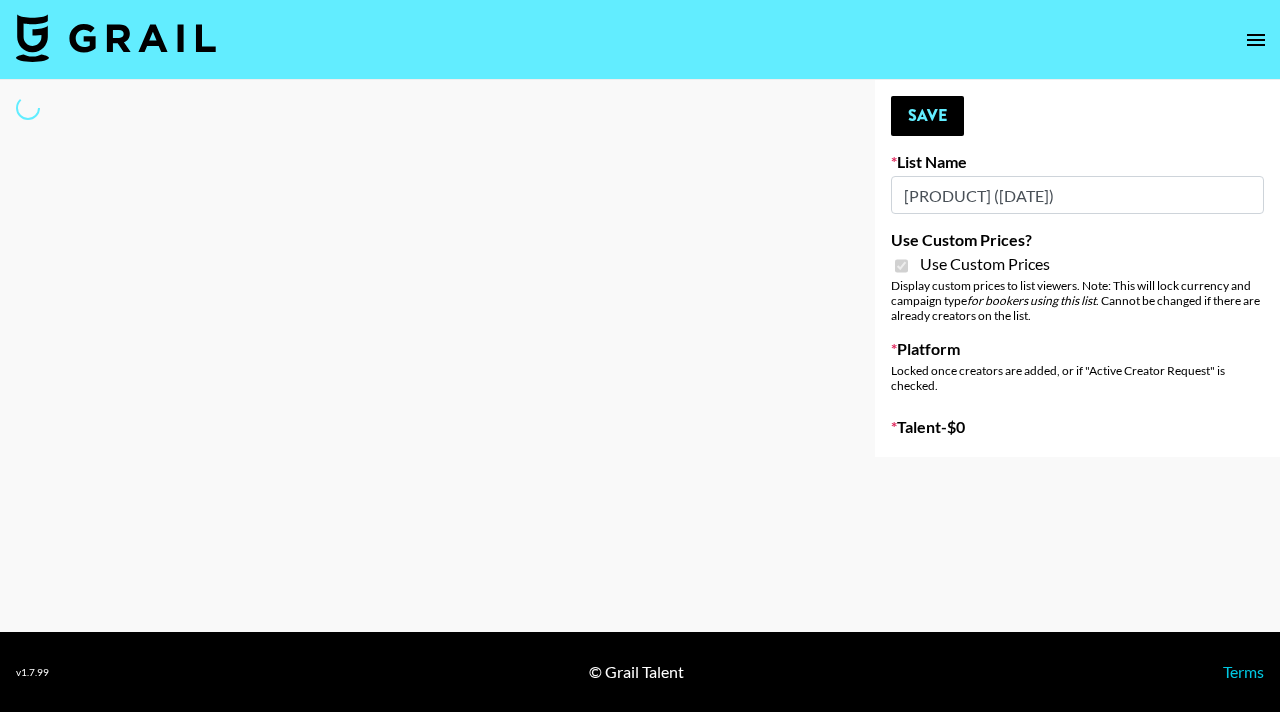 select on "Brand" 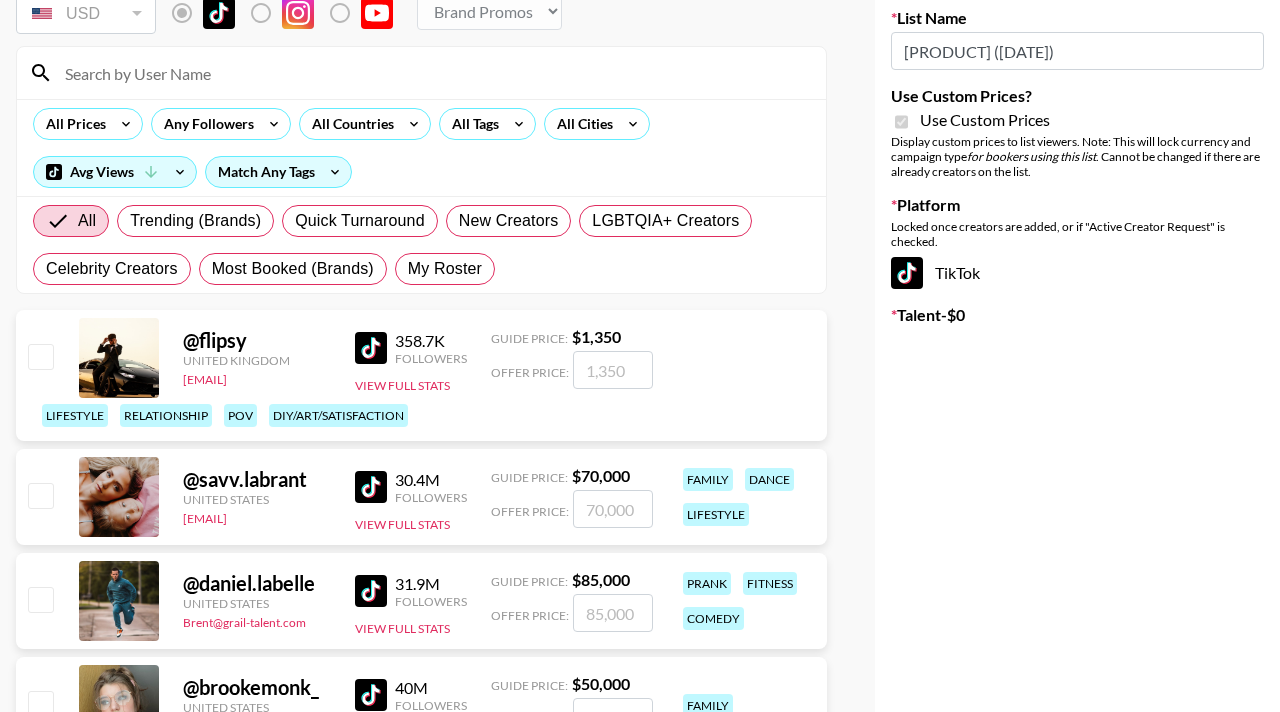 scroll, scrollTop: 148, scrollLeft: 0, axis: vertical 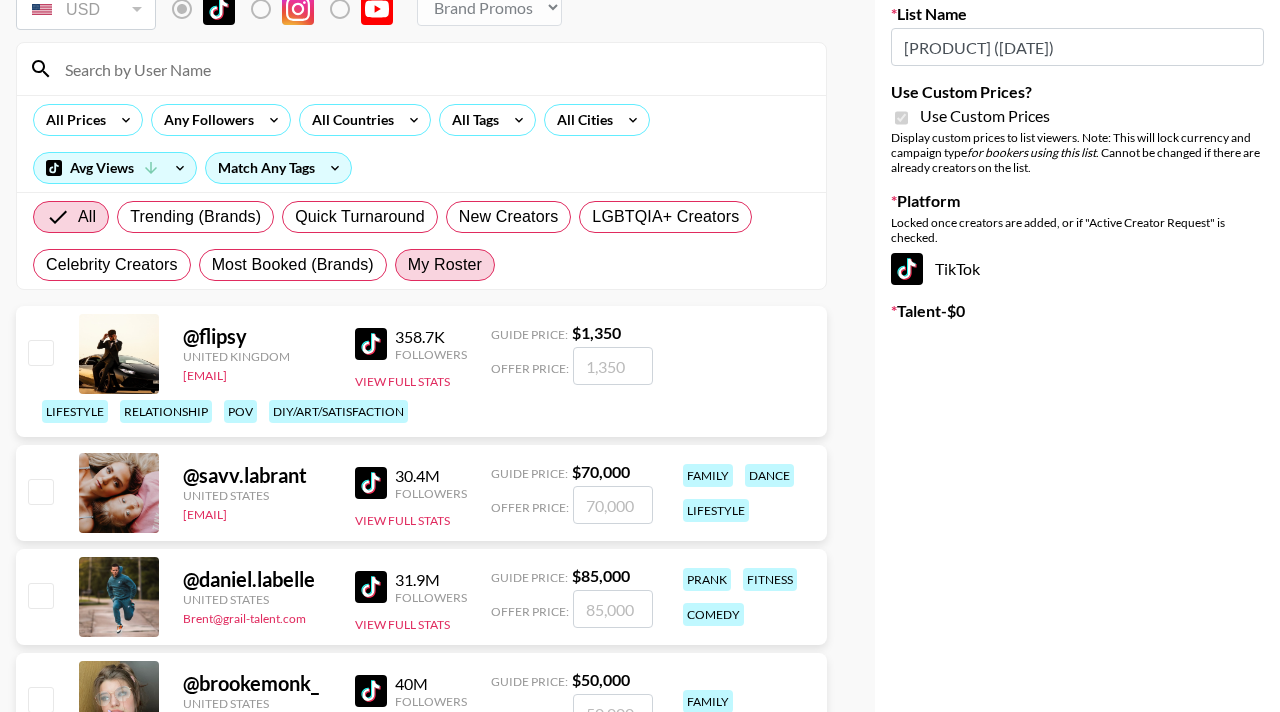 click on "My Roster" at bounding box center (445, 265) 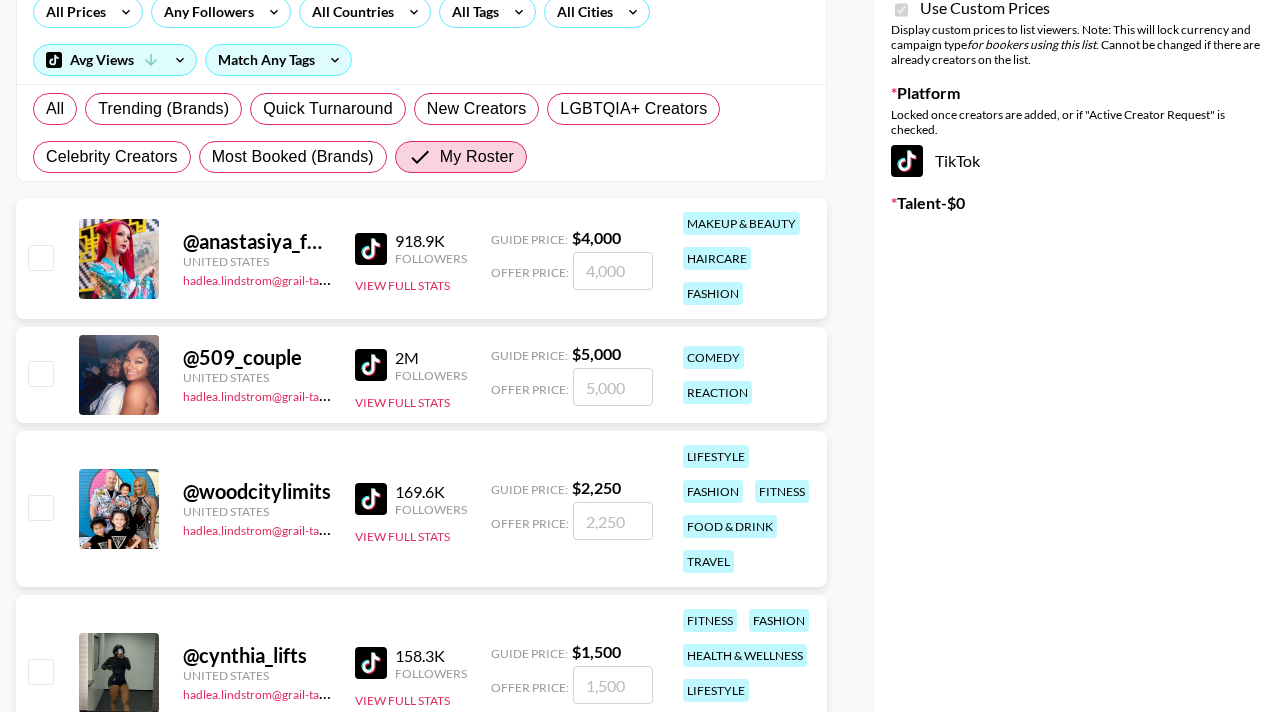 scroll, scrollTop: 263, scrollLeft: 0, axis: vertical 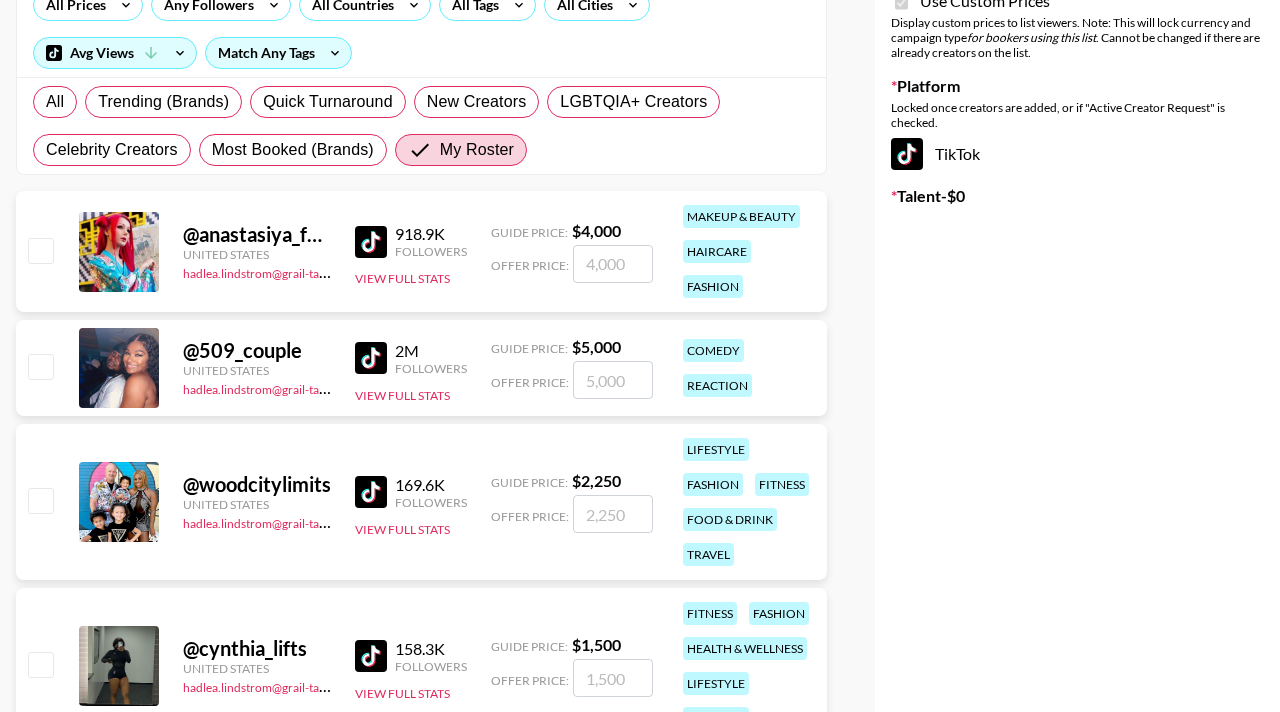click at bounding box center [40, 250] 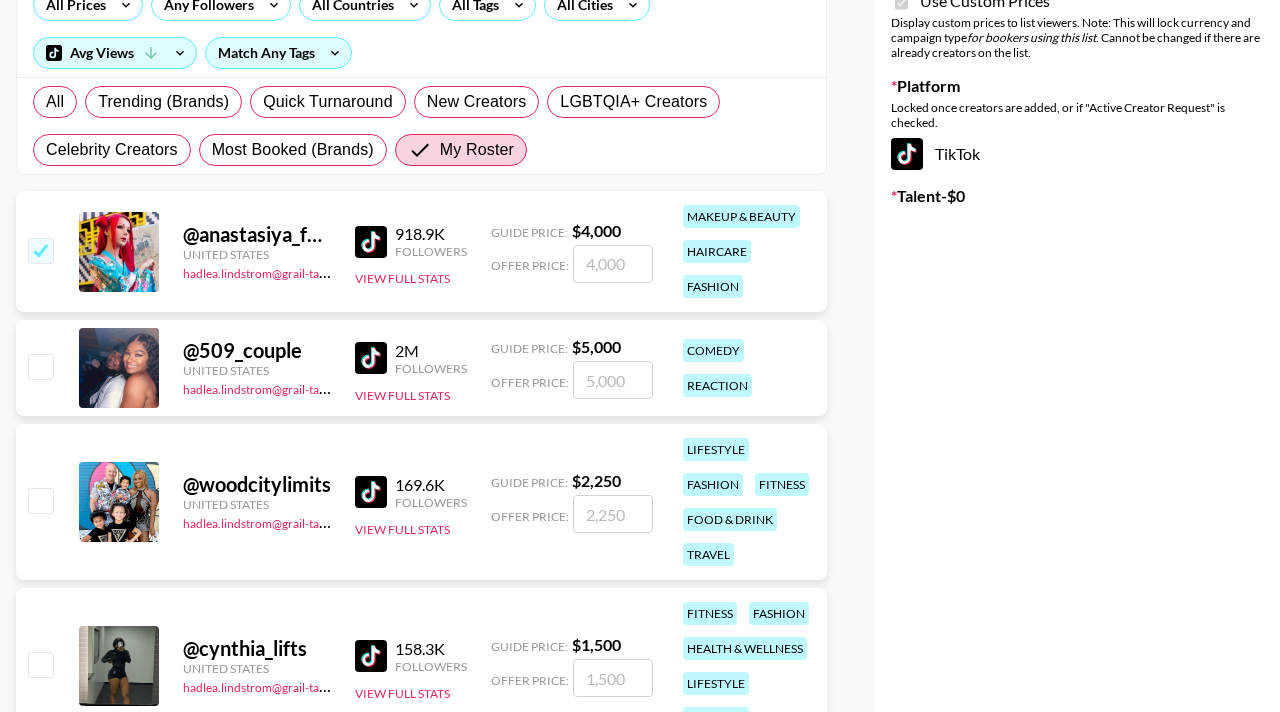 checkbox on "true" 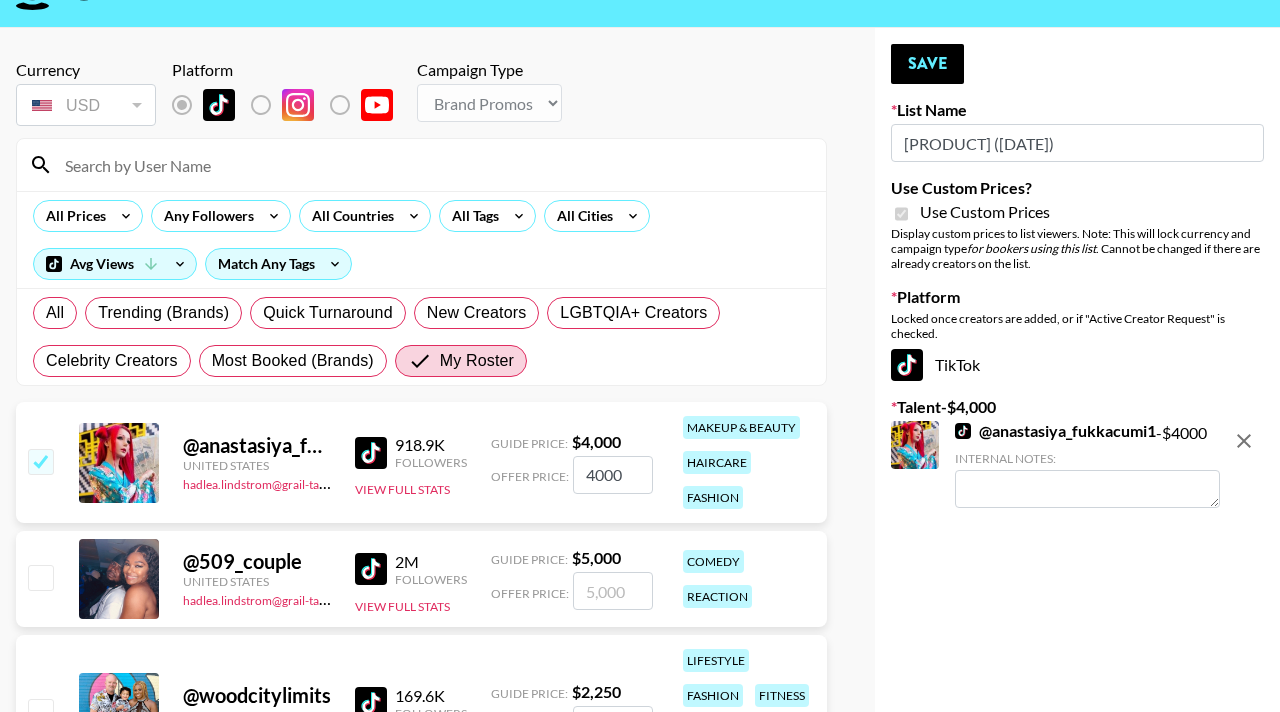 scroll, scrollTop: 48, scrollLeft: 0, axis: vertical 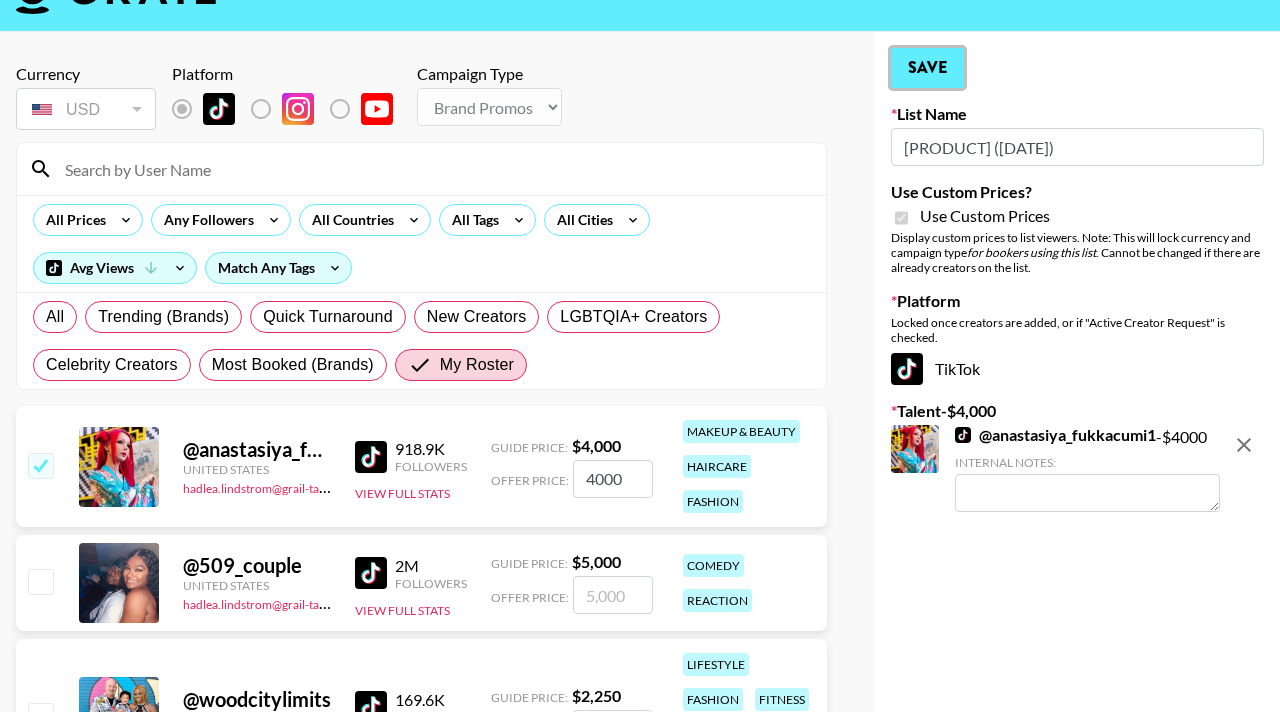 click on "Save" at bounding box center [927, 68] 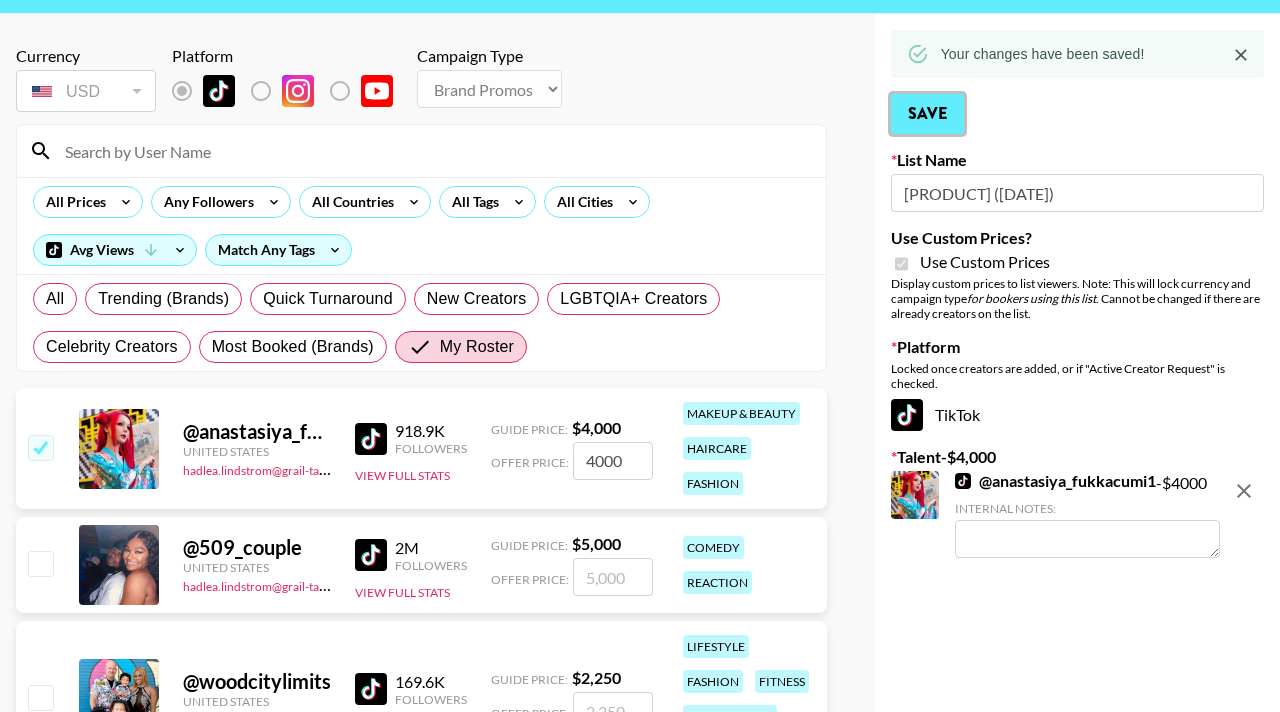scroll, scrollTop: 65, scrollLeft: 0, axis: vertical 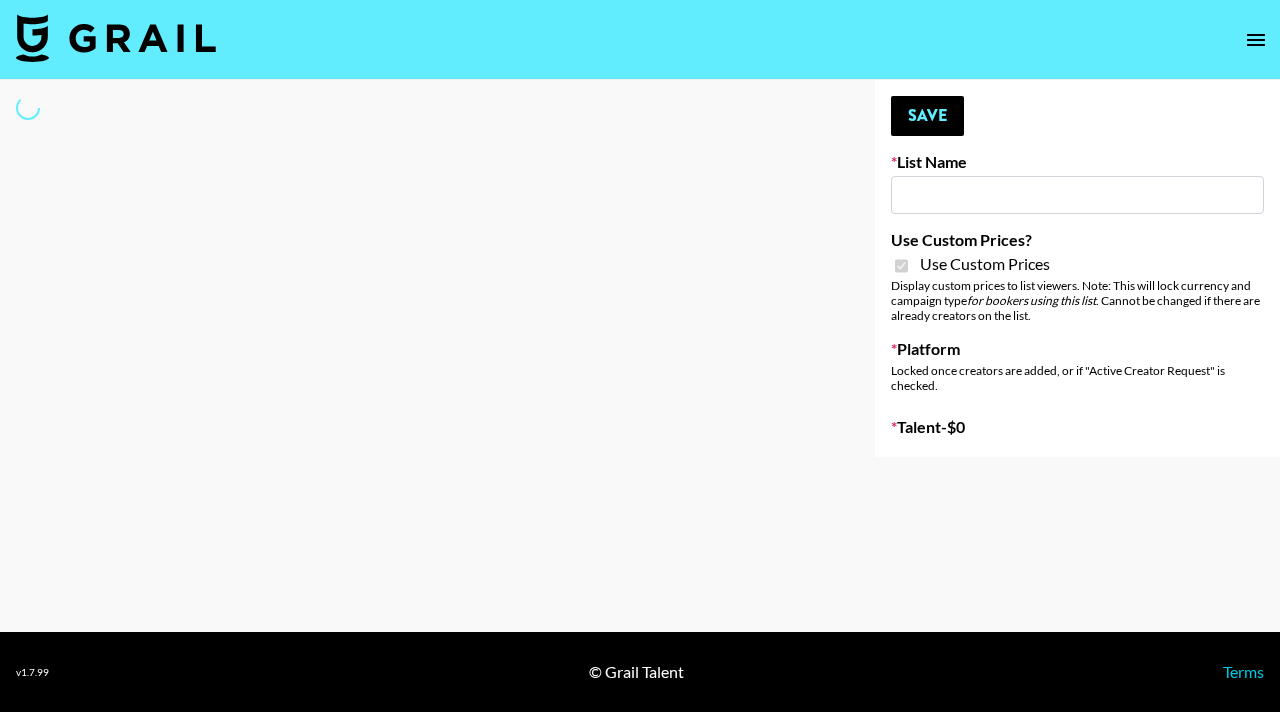 type on "Solitaire Harverst (8th Aug)" 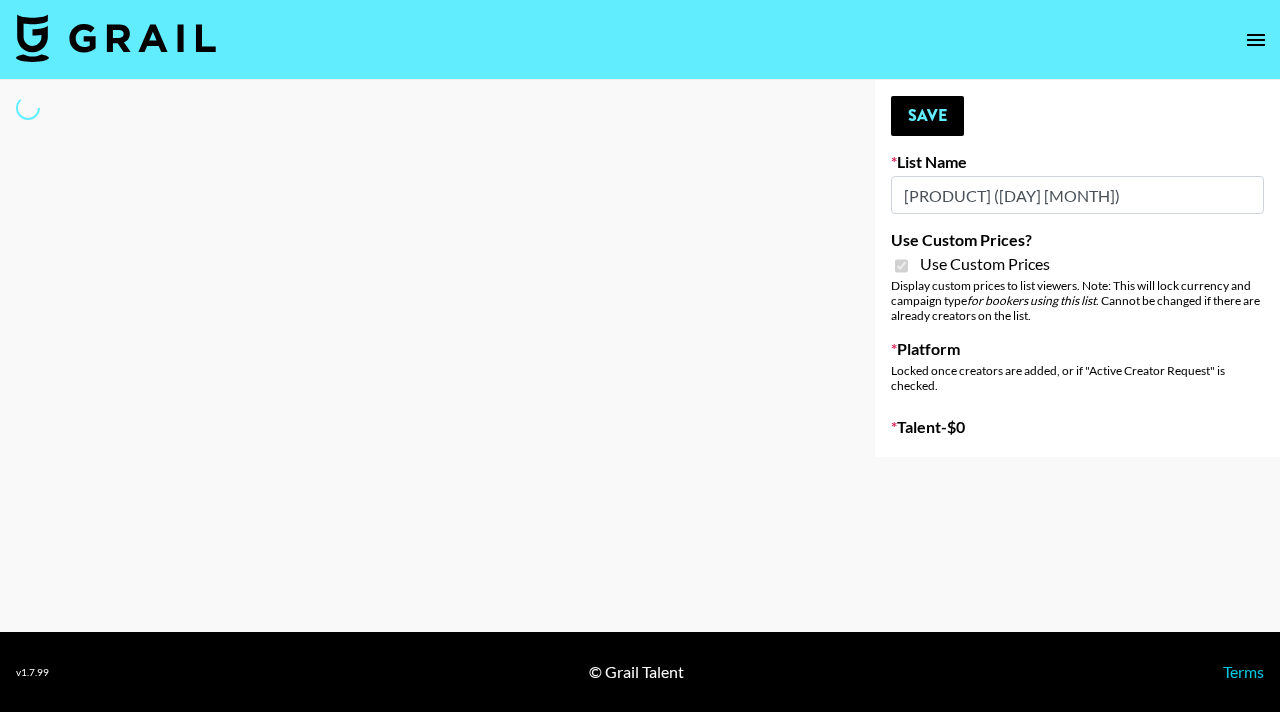 select on "Brand" 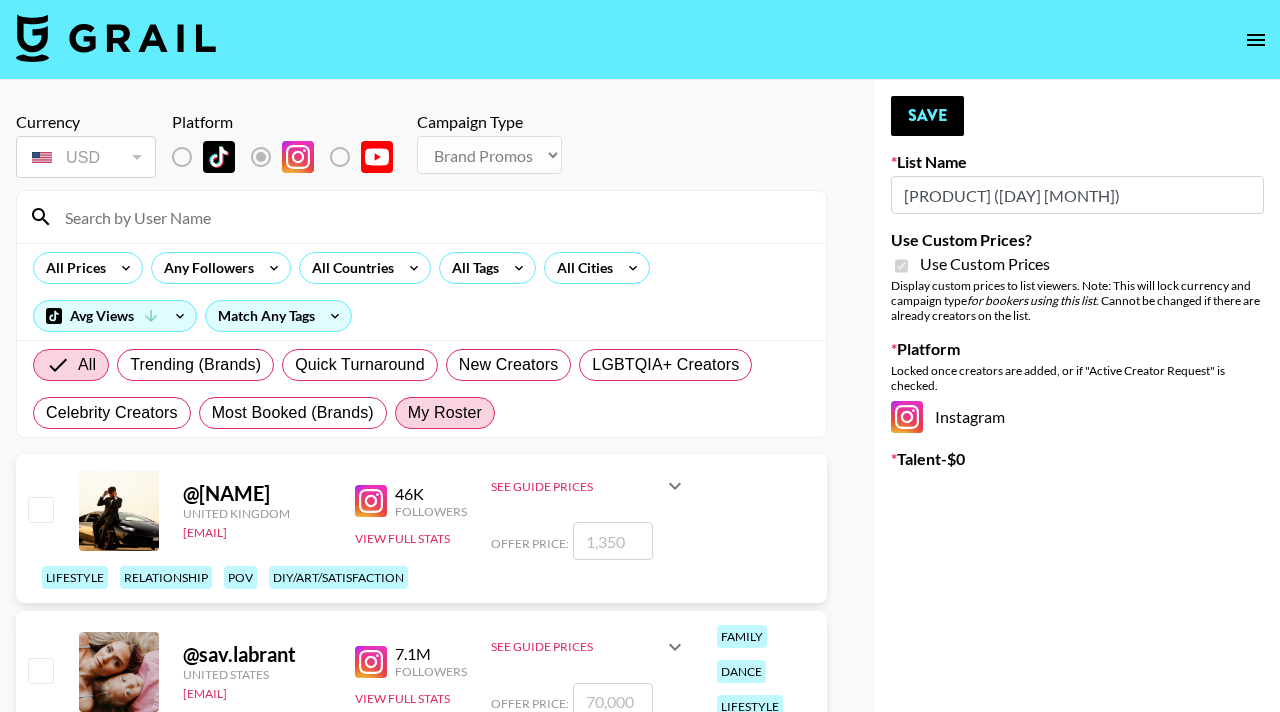 click on "My Roster" at bounding box center (445, 413) 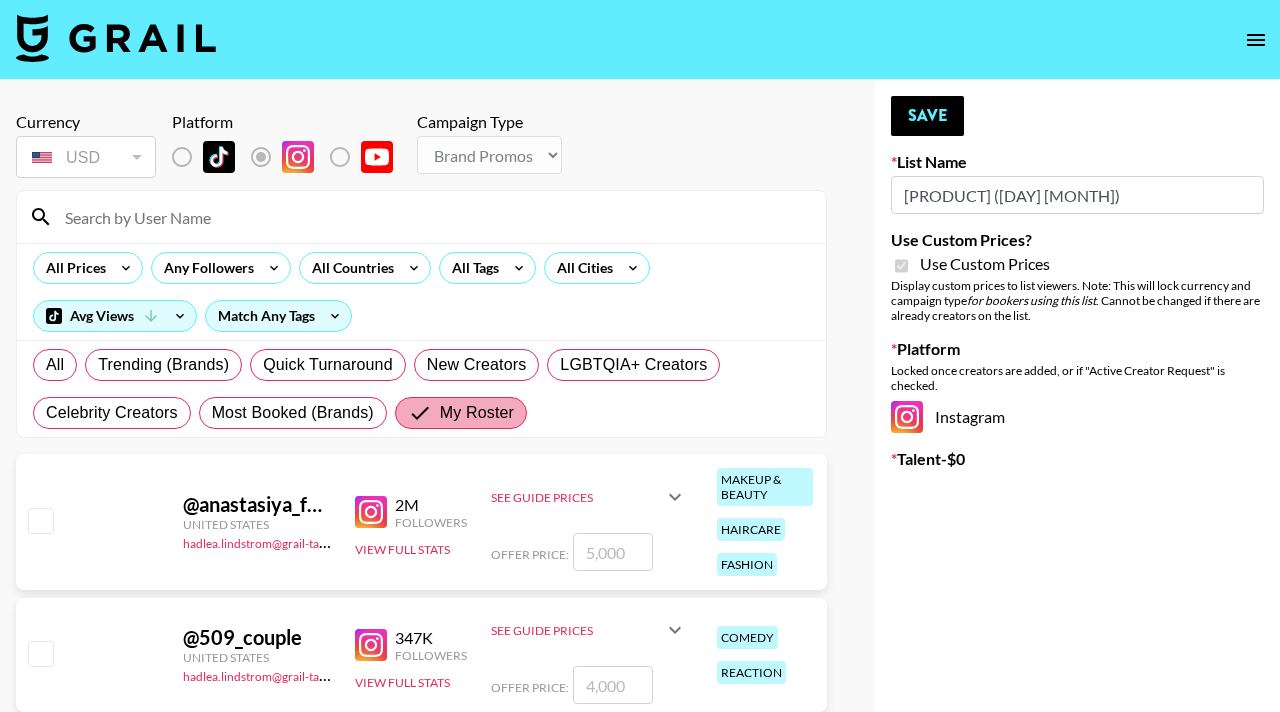 scroll, scrollTop: 96, scrollLeft: 0, axis: vertical 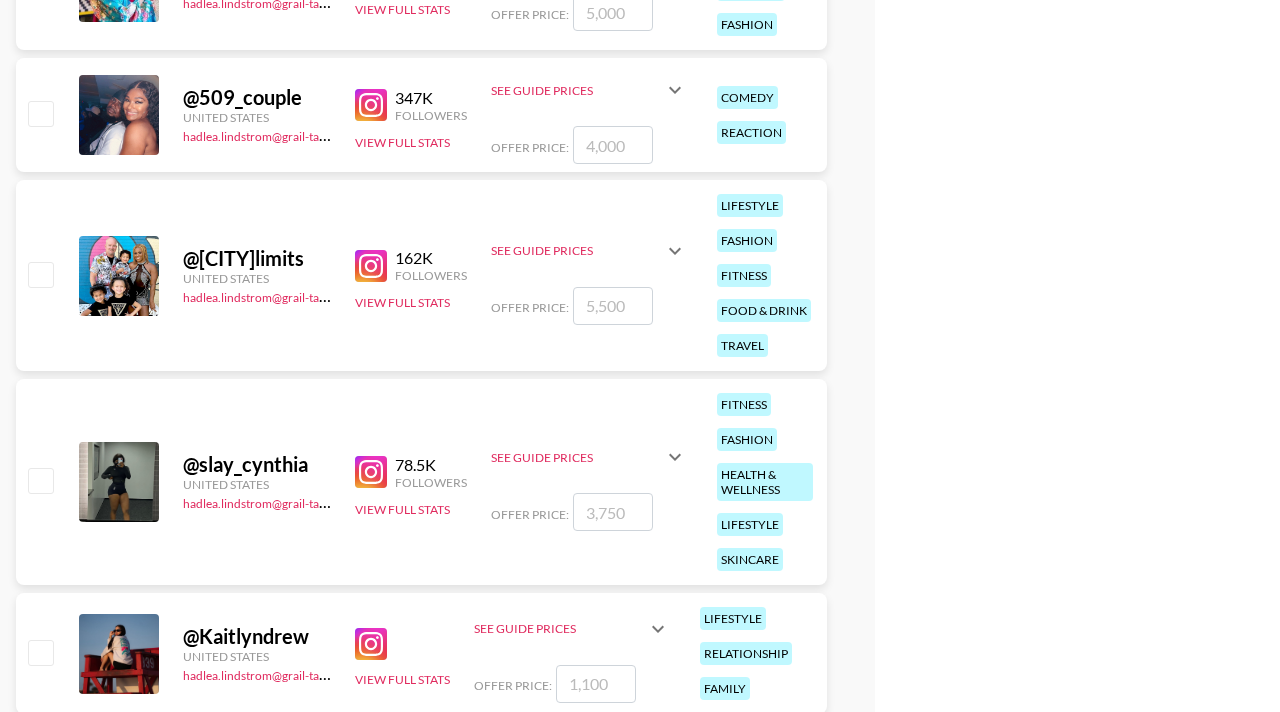 click at bounding box center (39, 482) 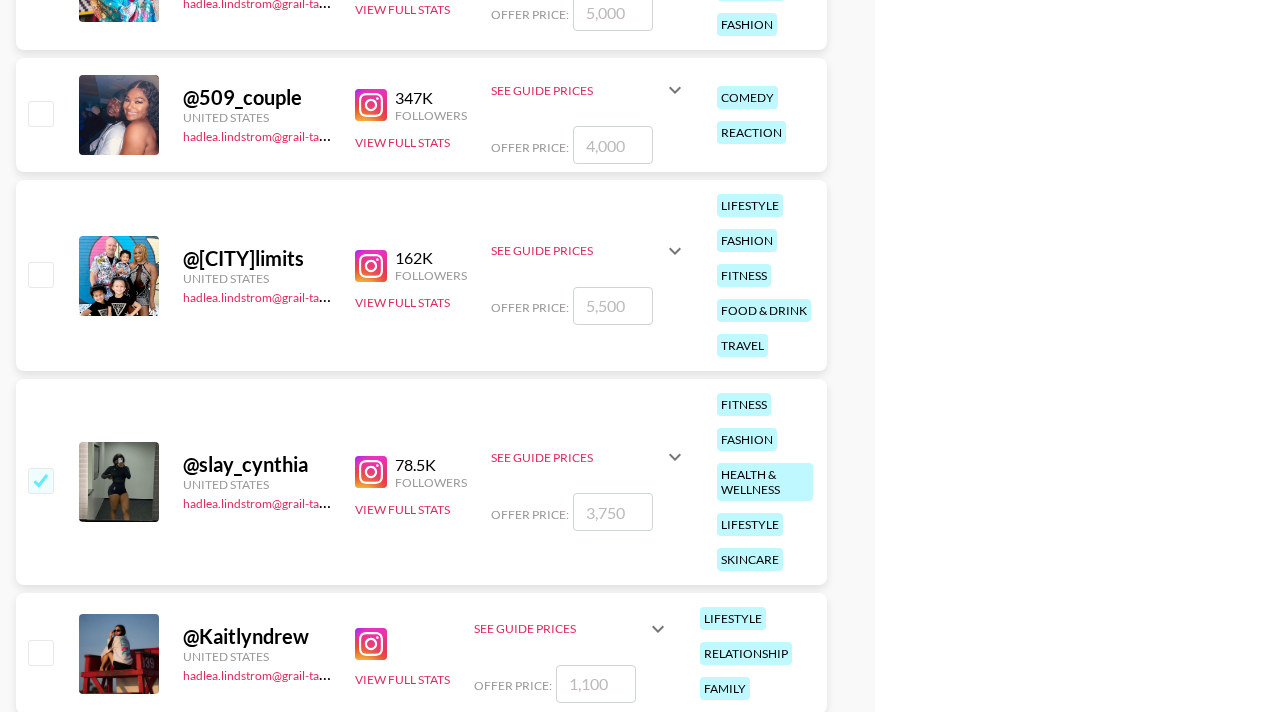 checkbox on "true" 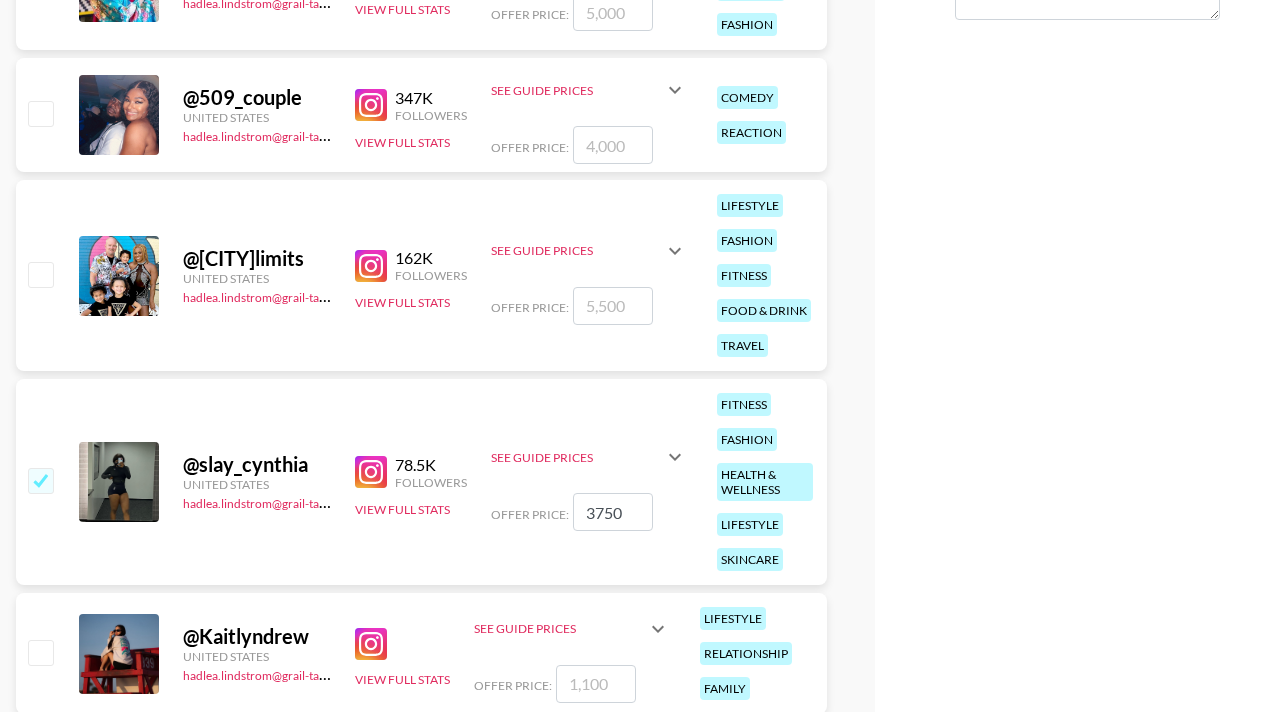 click at bounding box center [40, 652] 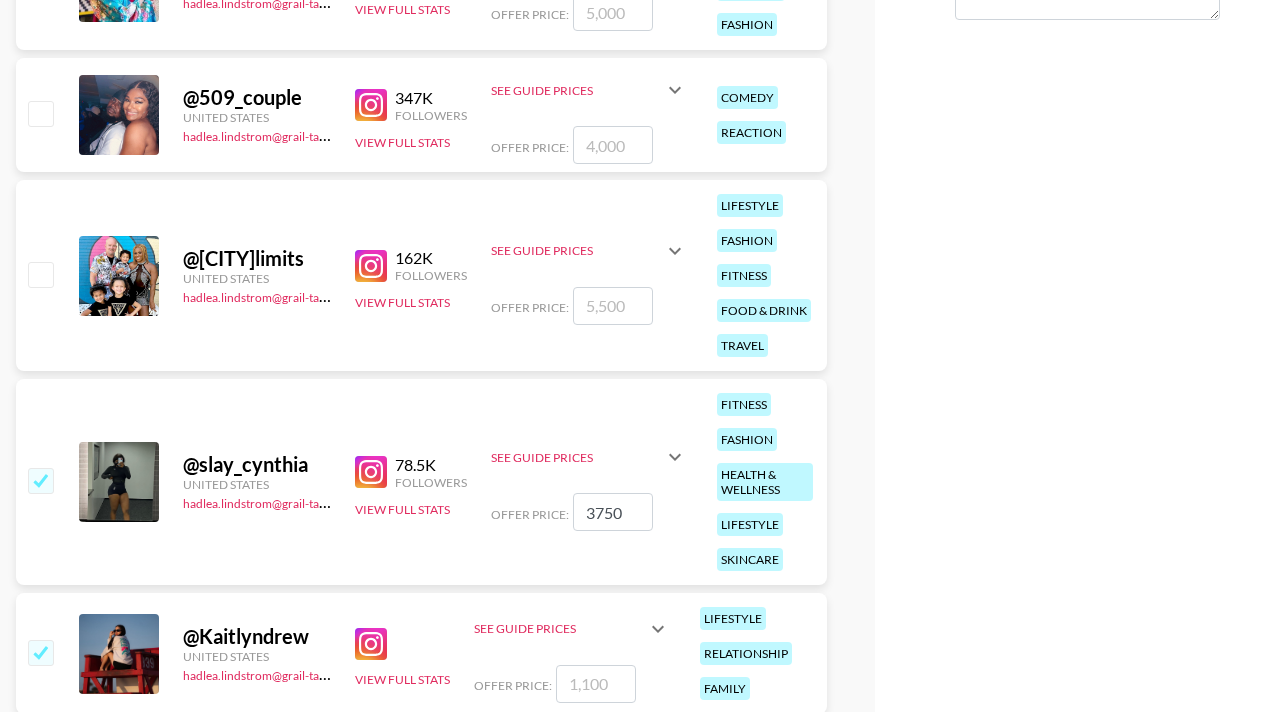 checkbox on "true" 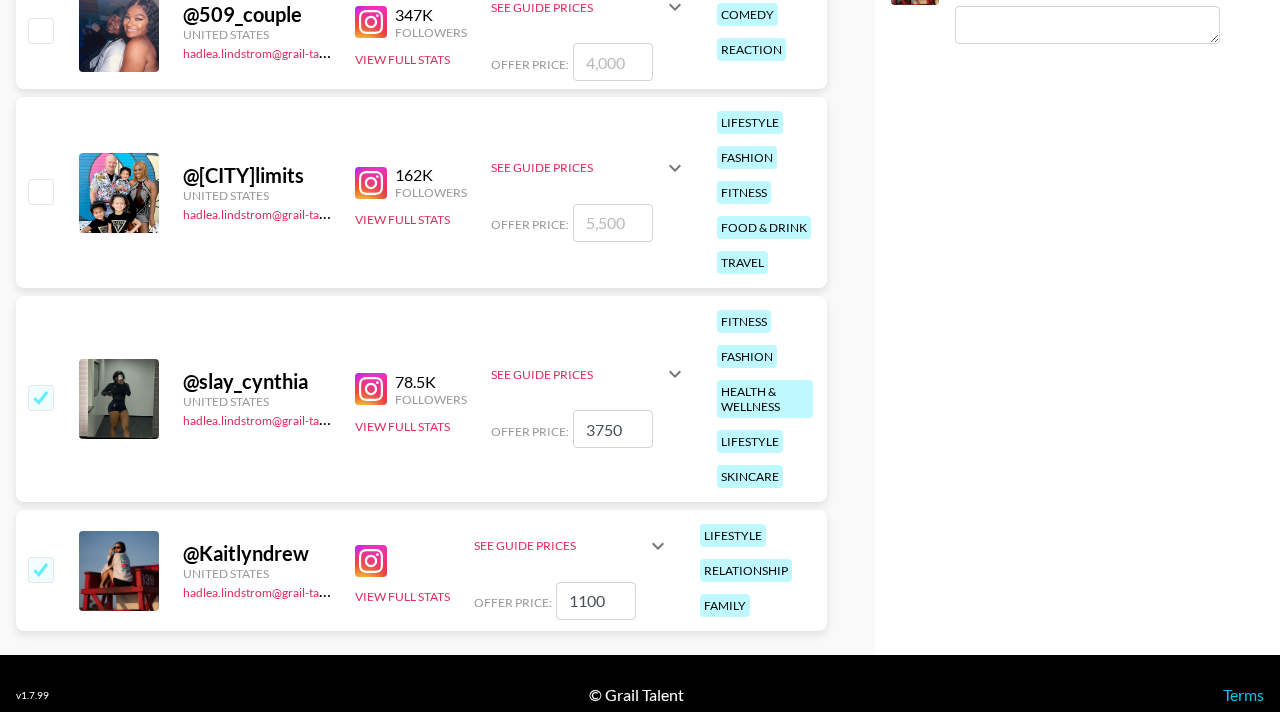 scroll, scrollTop: 619, scrollLeft: 0, axis: vertical 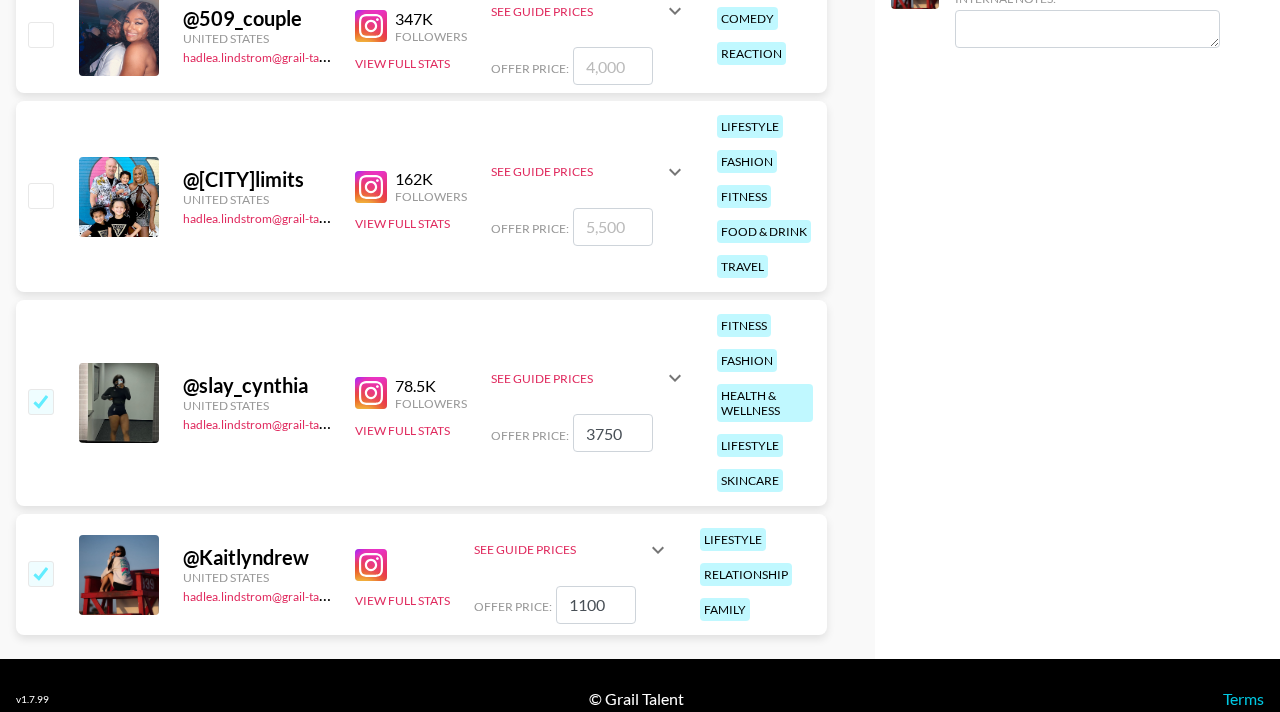 click at bounding box center (40, 573) 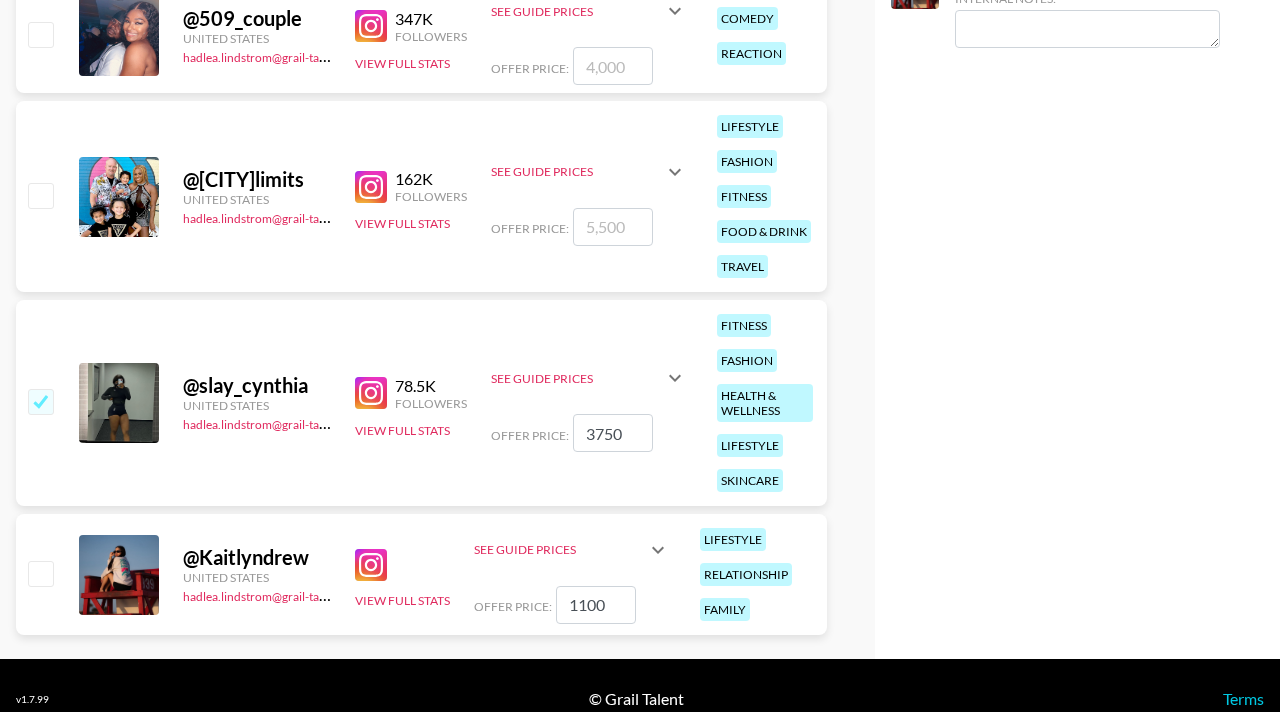 checkbox on "false" 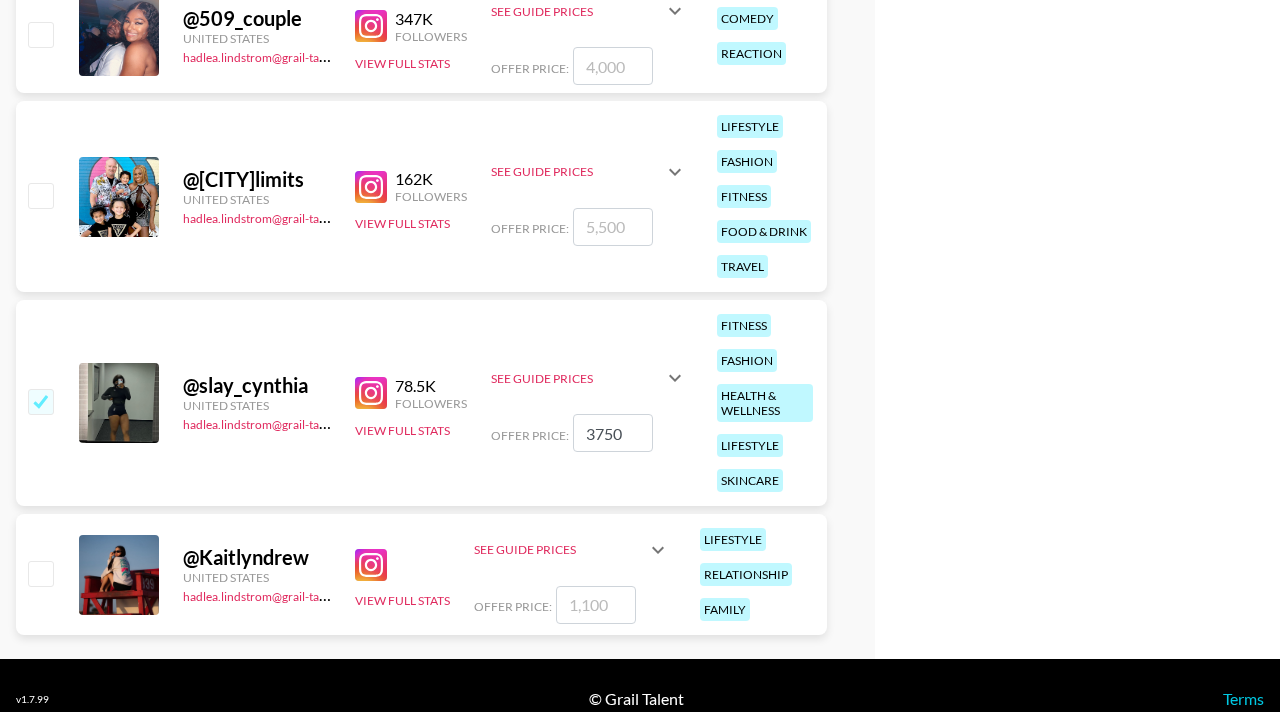 click at bounding box center (40, 573) 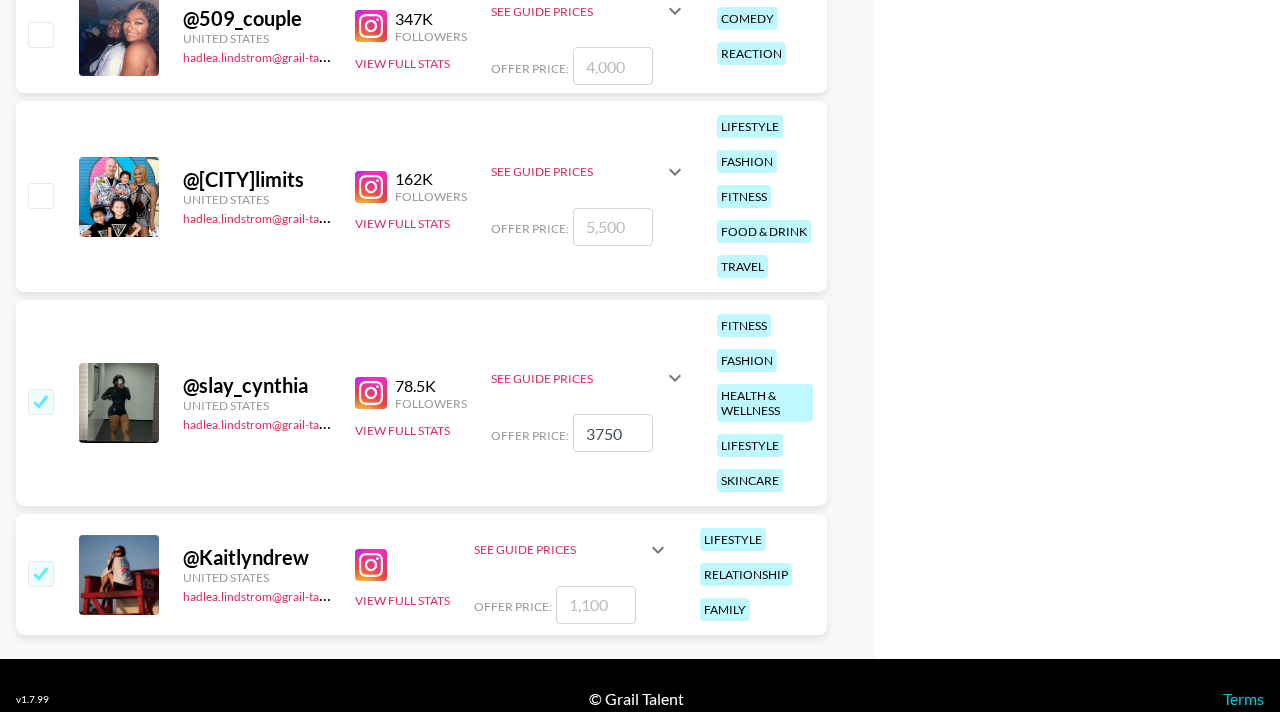 checkbox on "true" 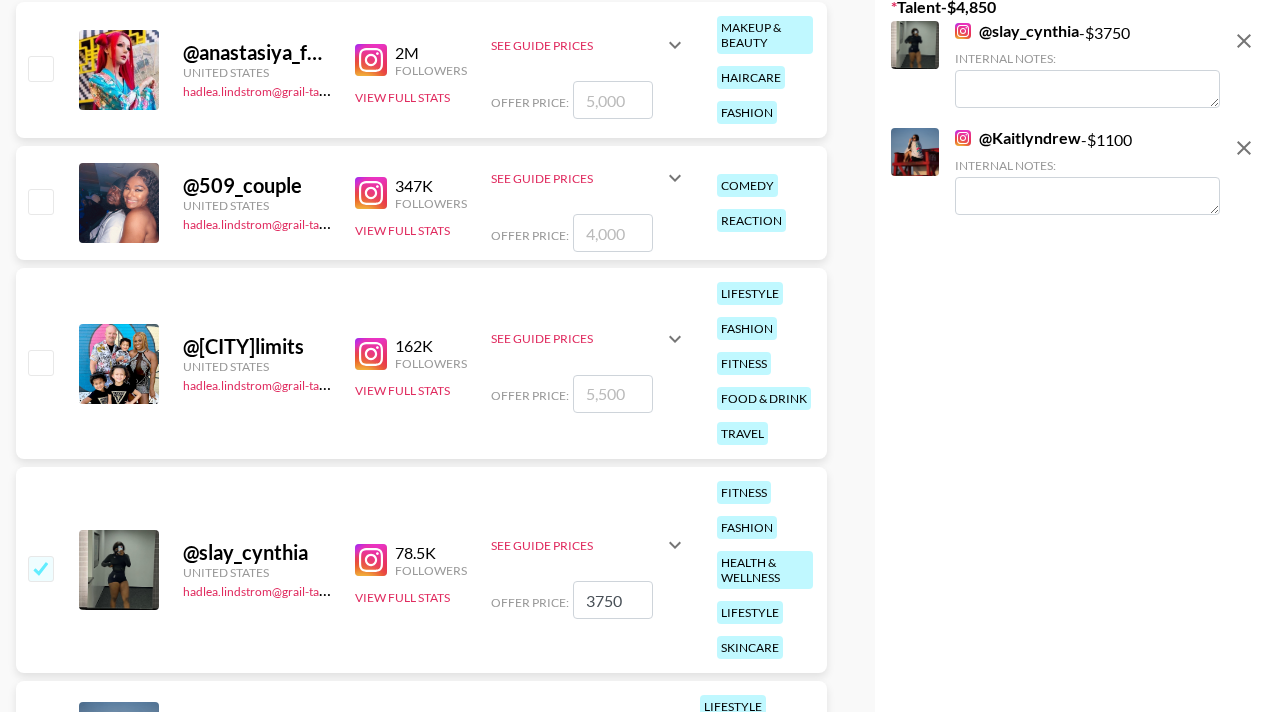scroll, scrollTop: 450, scrollLeft: 0, axis: vertical 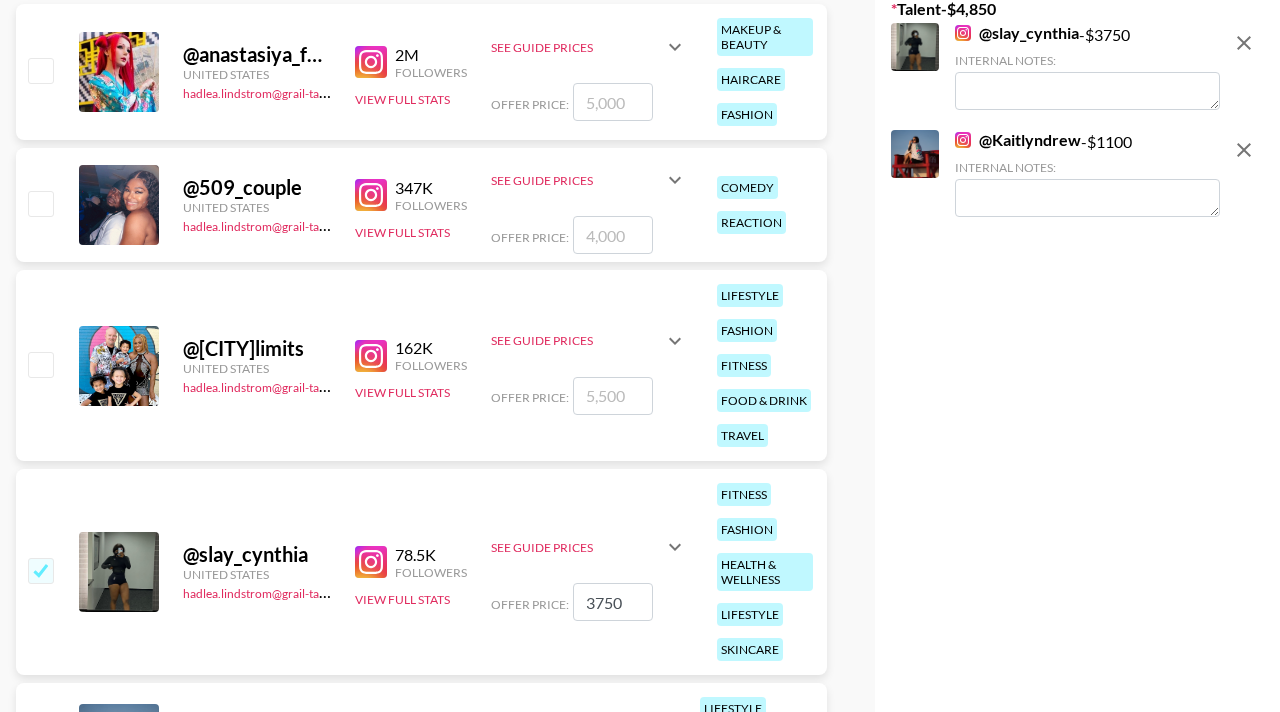 click at bounding box center (40, 364) 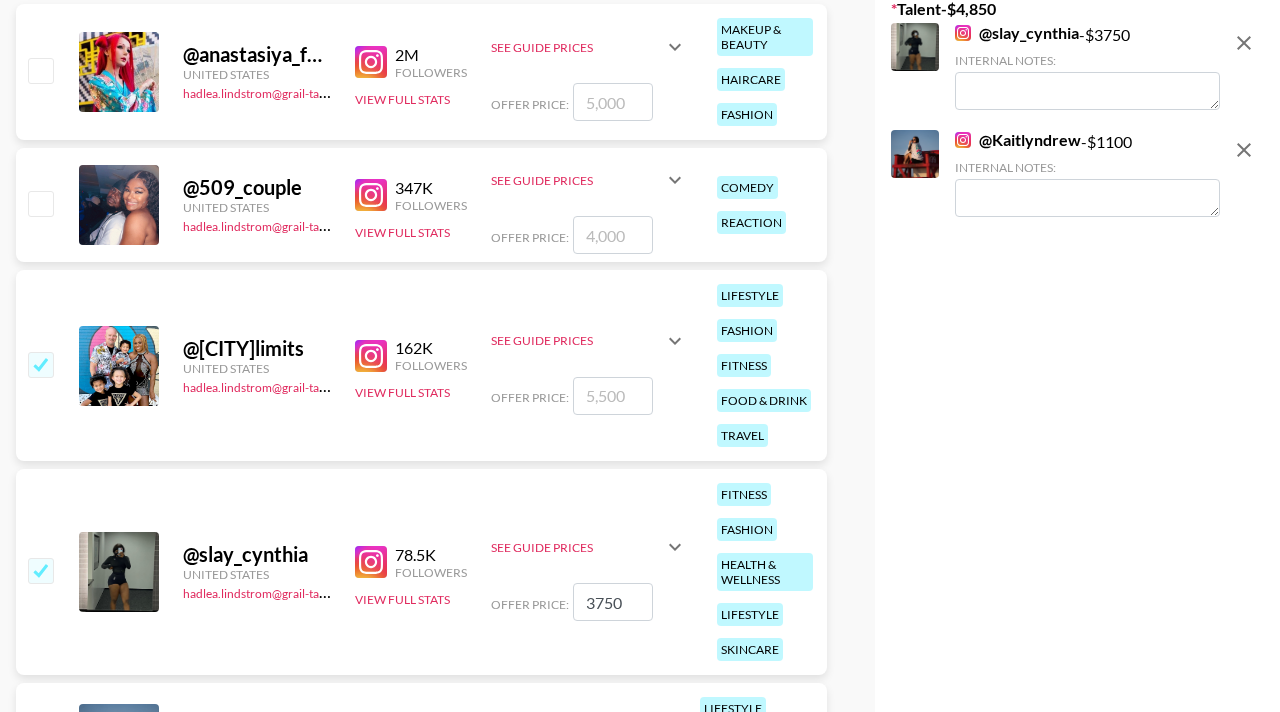 checkbox on "true" 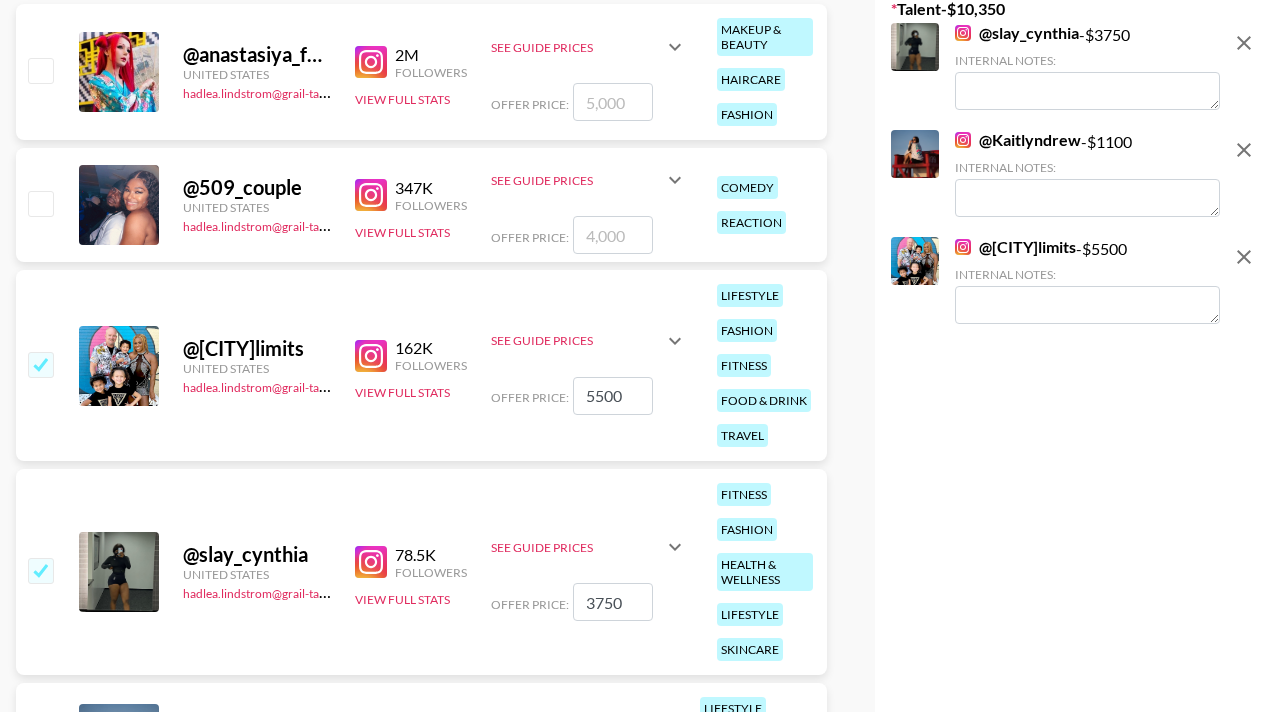 click at bounding box center (40, 203) 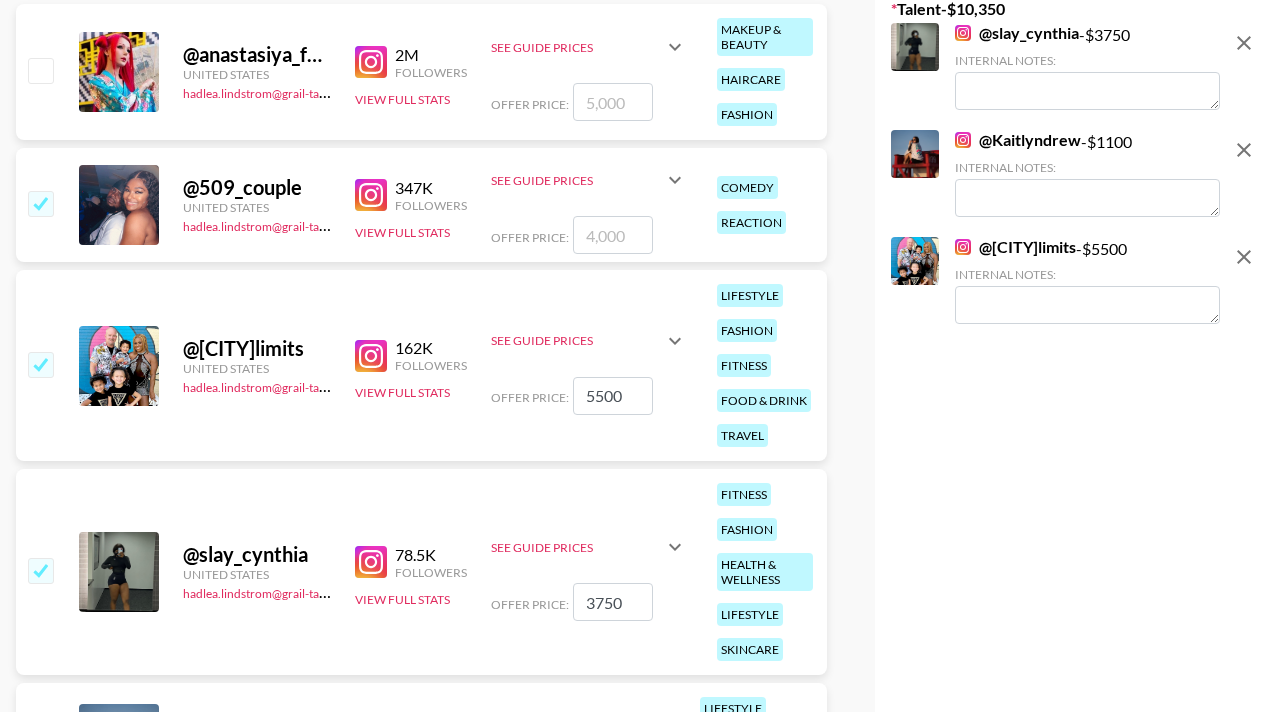 checkbox on "true" 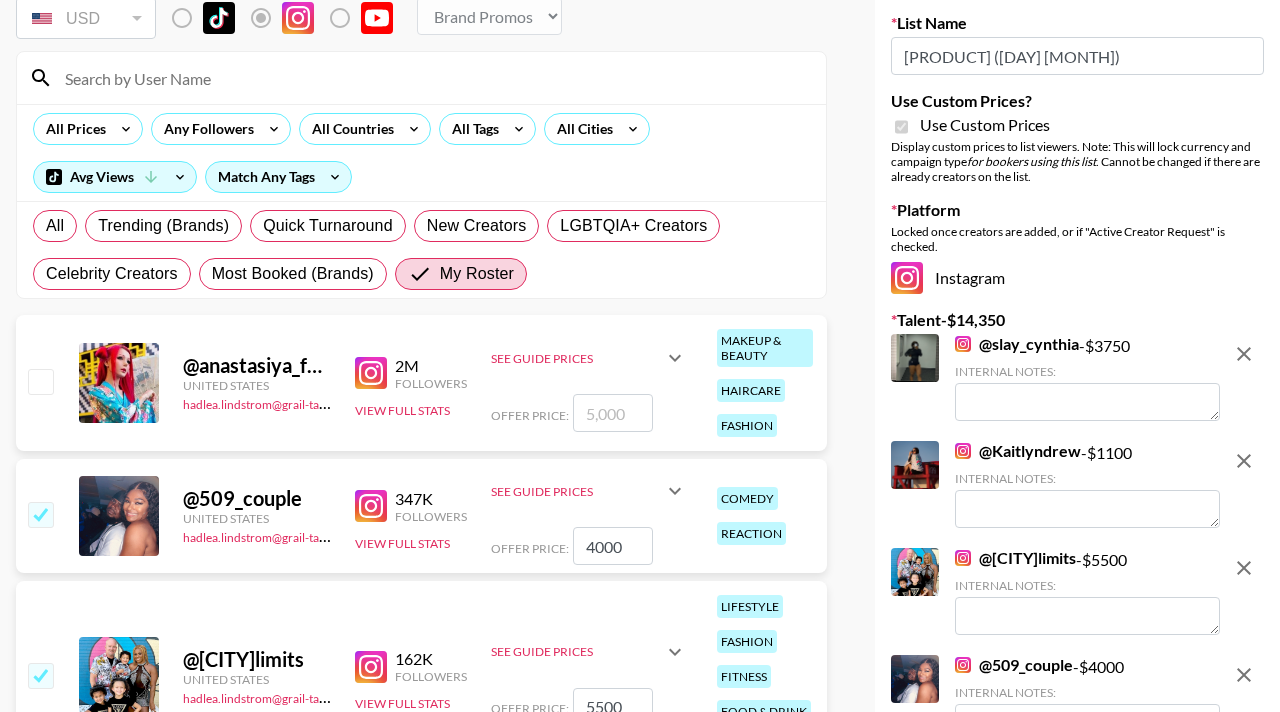 scroll, scrollTop: 137, scrollLeft: 0, axis: vertical 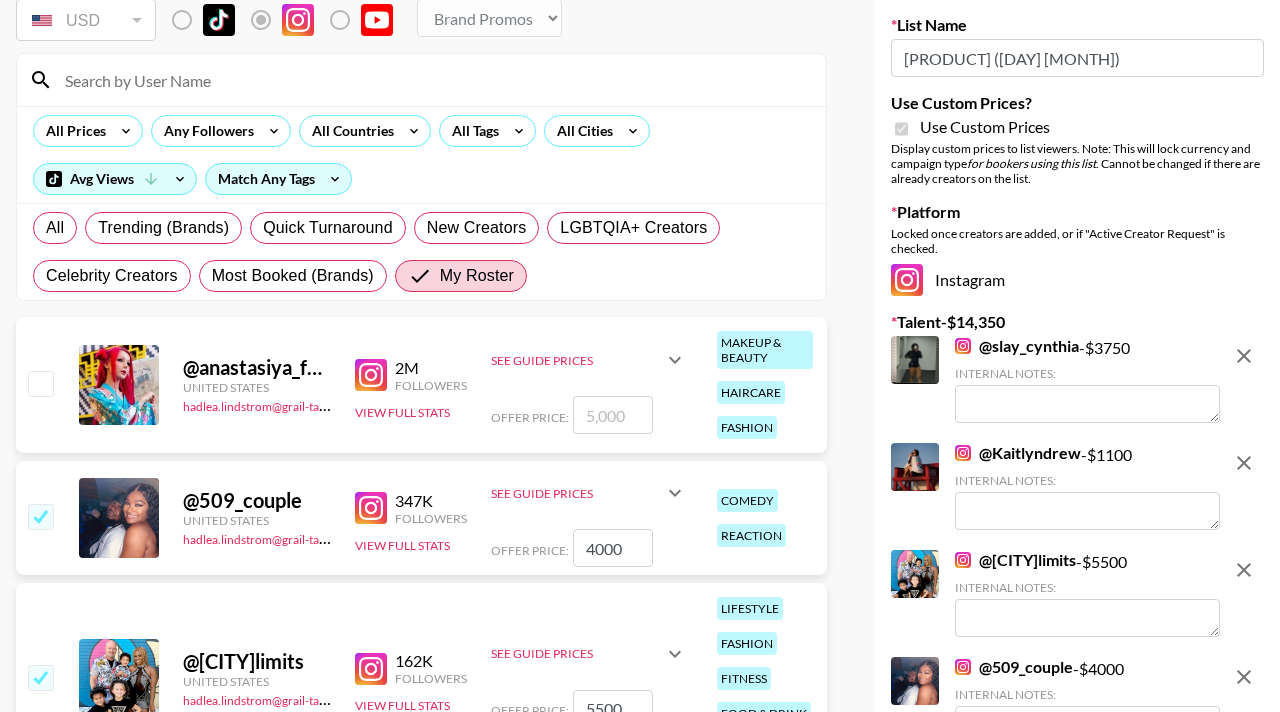 click at bounding box center (40, 383) 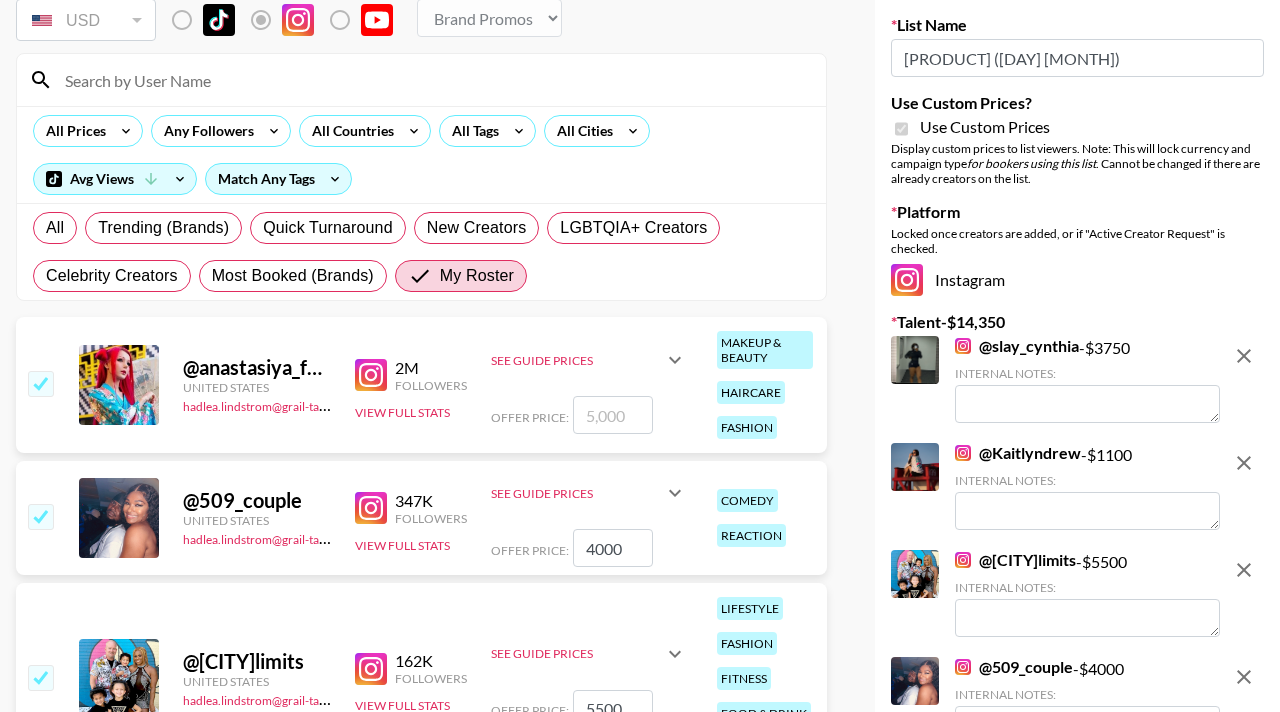 checkbox on "true" 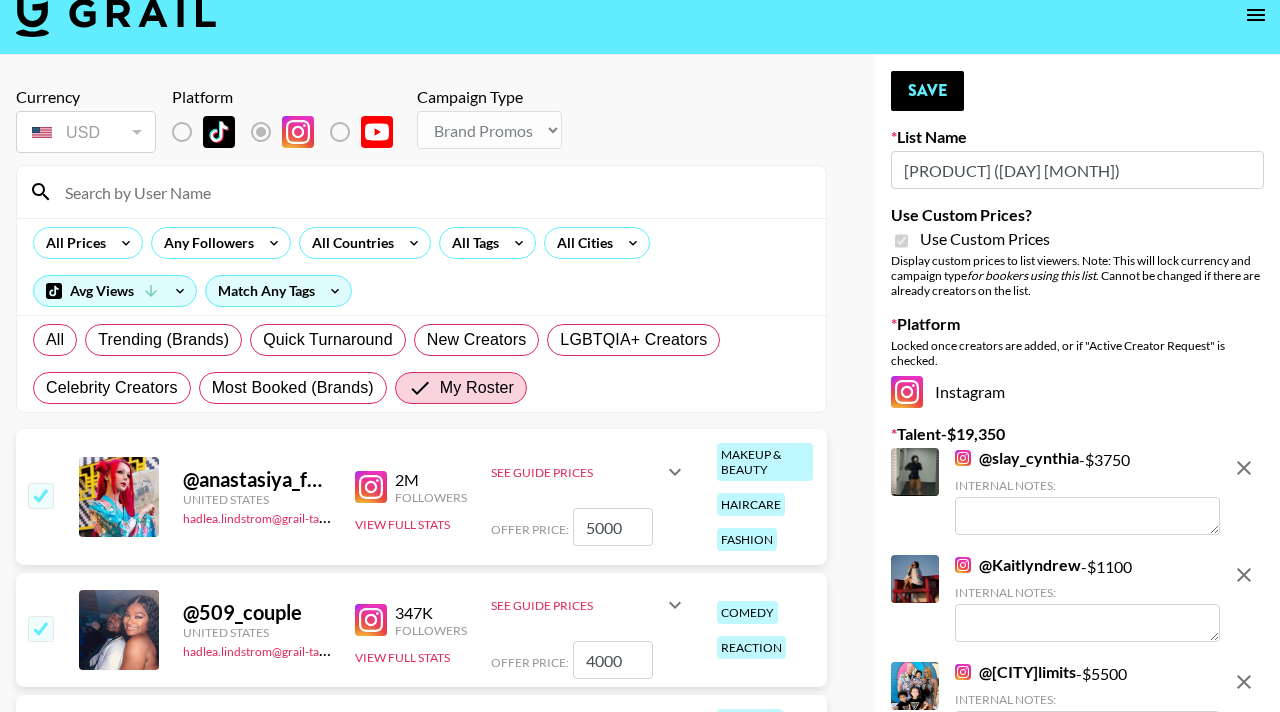 scroll, scrollTop: 19, scrollLeft: 0, axis: vertical 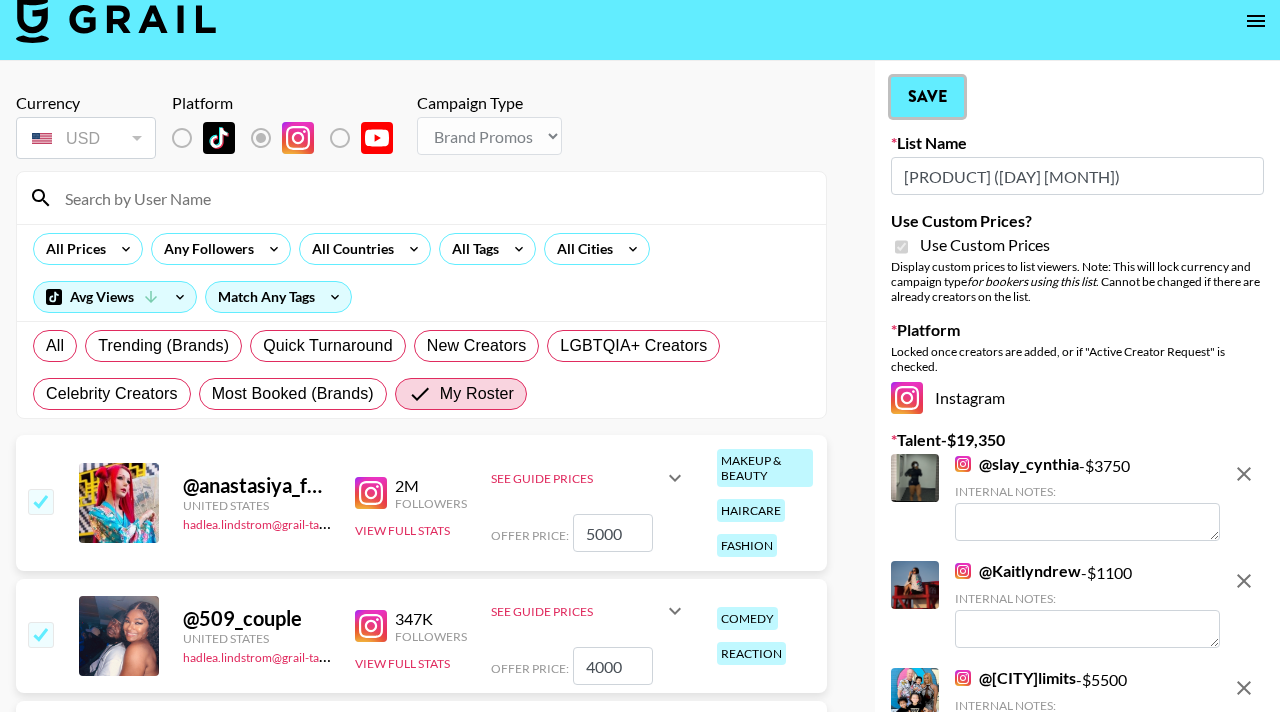 click on "Save" at bounding box center (927, 97) 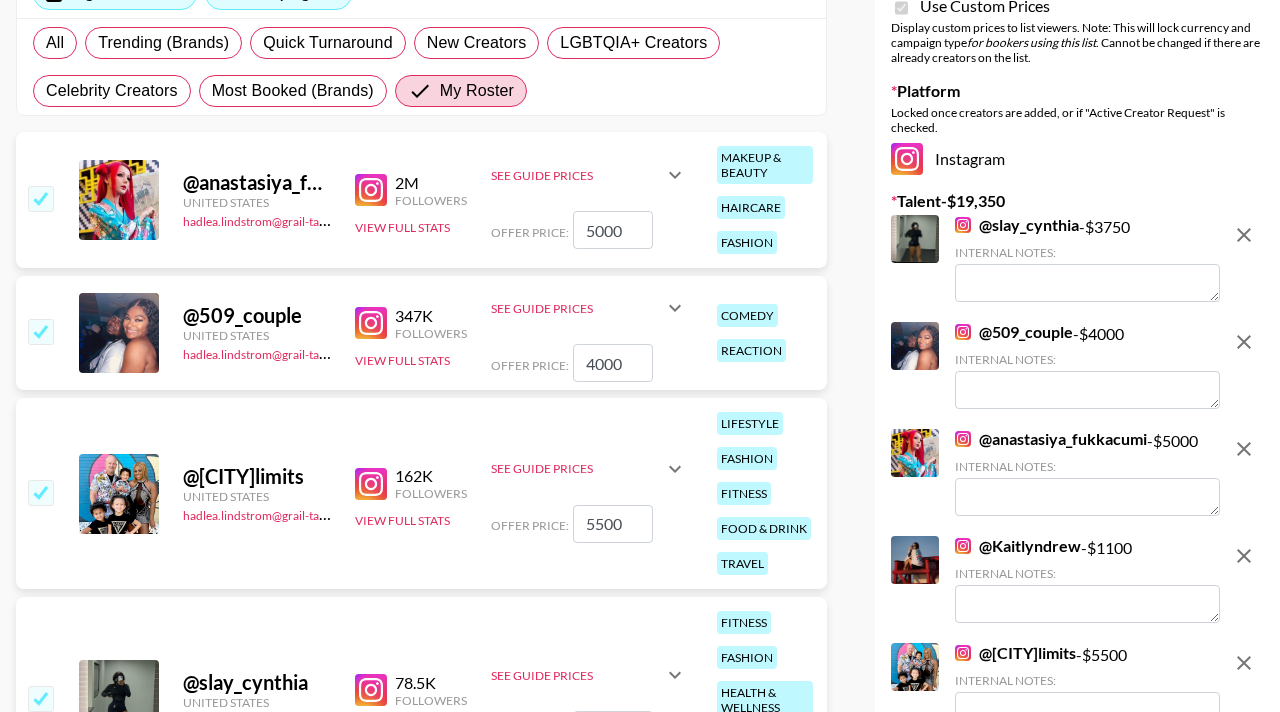 scroll, scrollTop: 266, scrollLeft: 0, axis: vertical 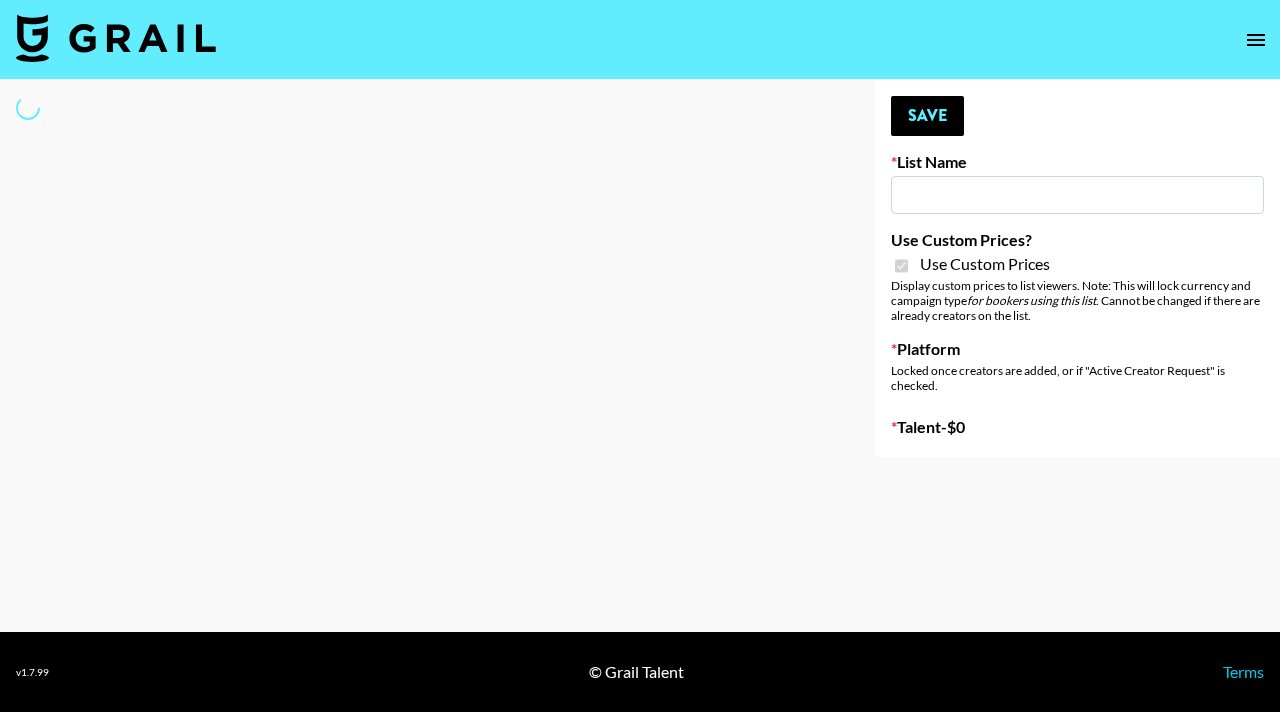 type on "Some By Mi (8th Aug)" 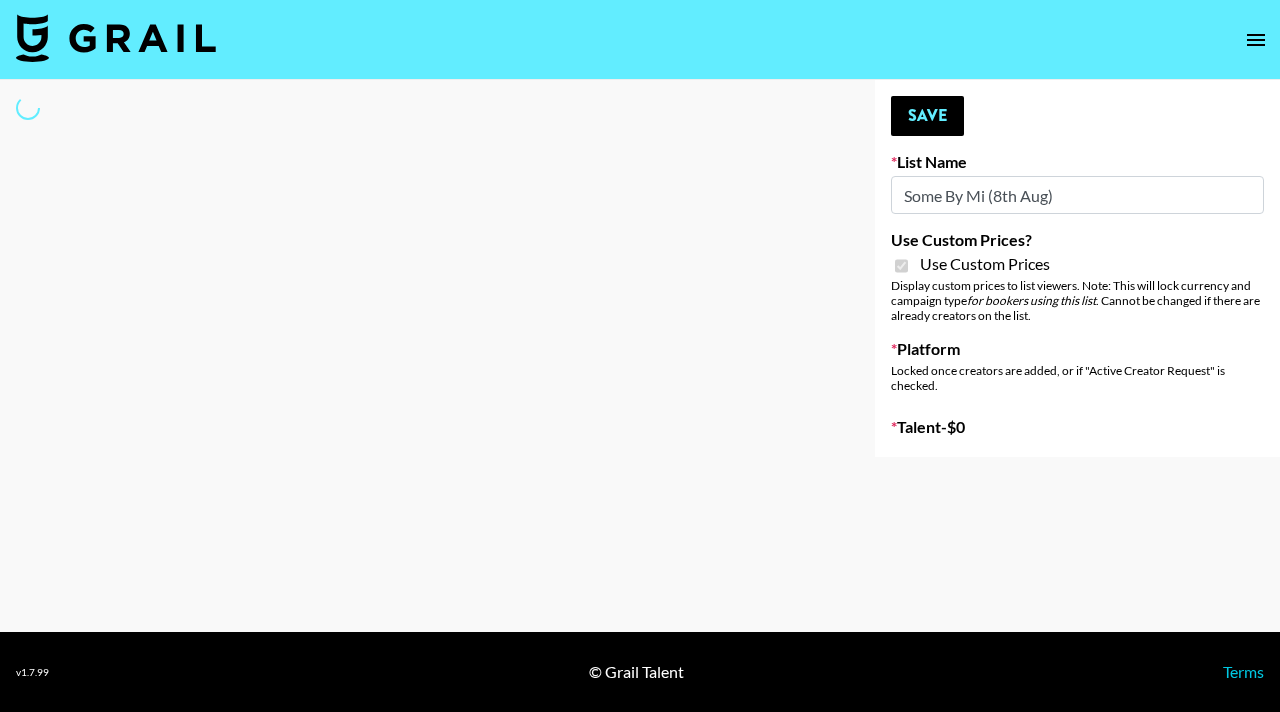 select on "Brand" 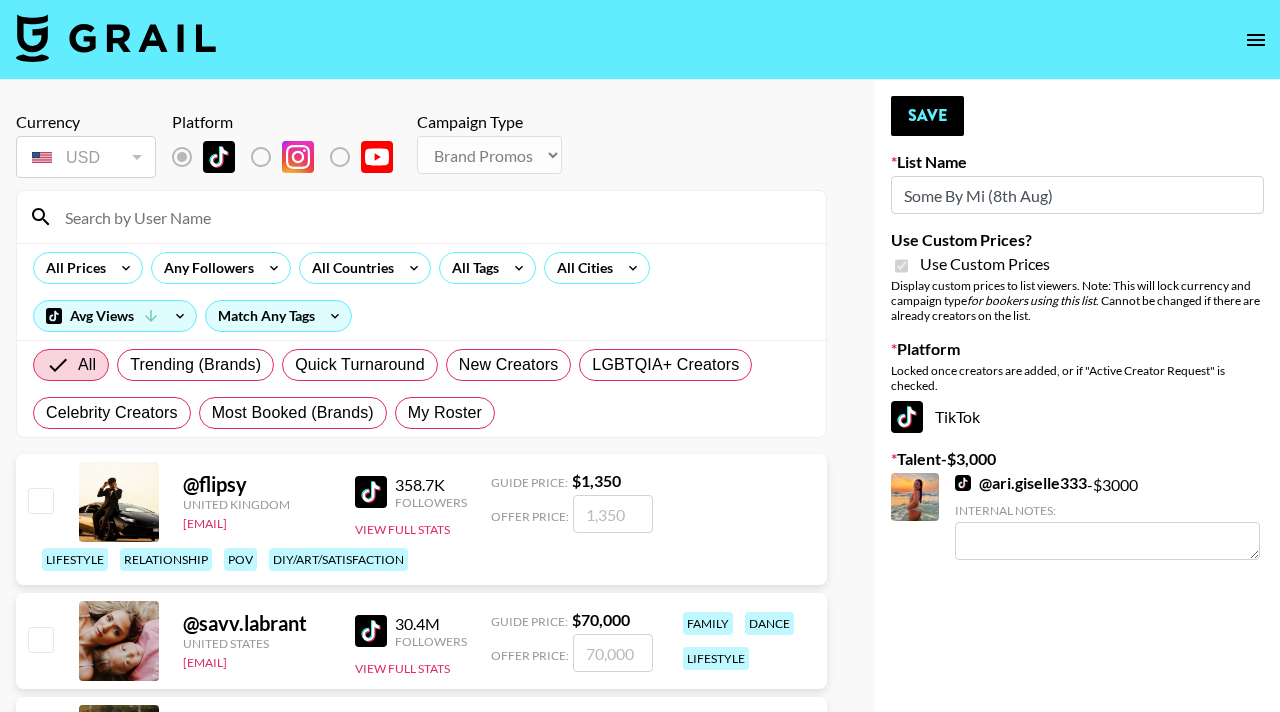 scroll, scrollTop: 59, scrollLeft: 0, axis: vertical 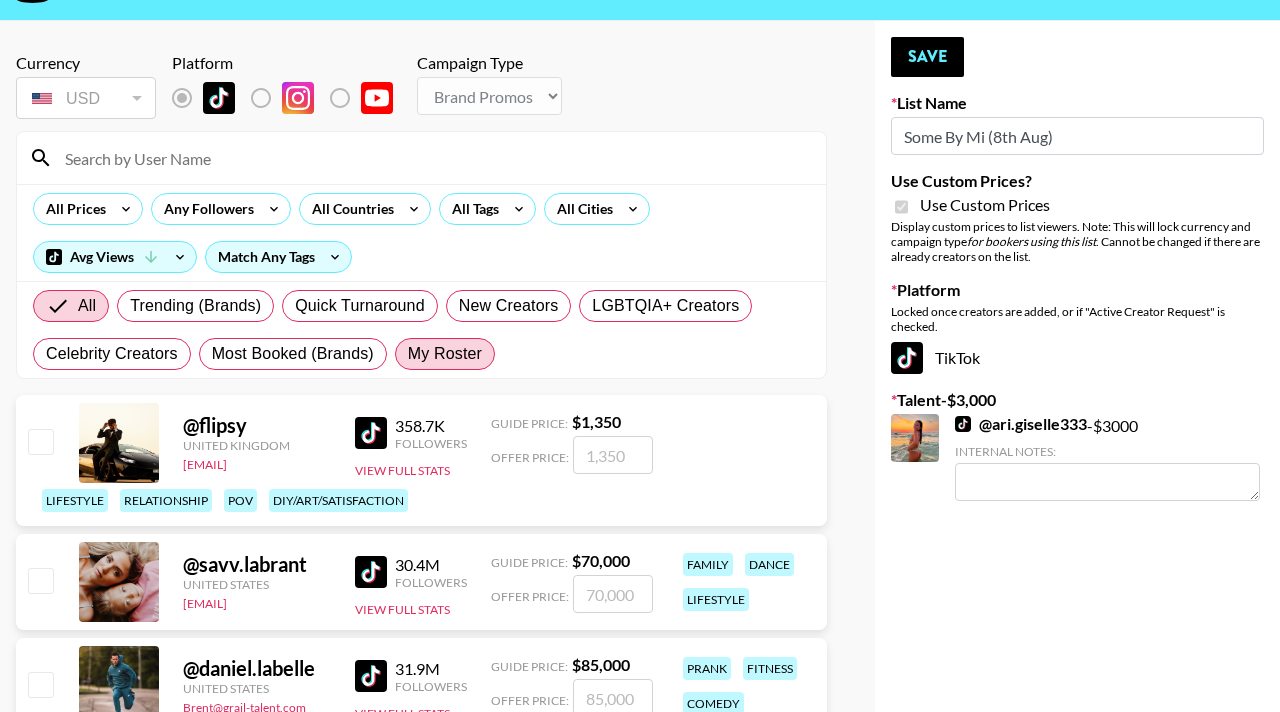 click on "My Roster" at bounding box center (445, 354) 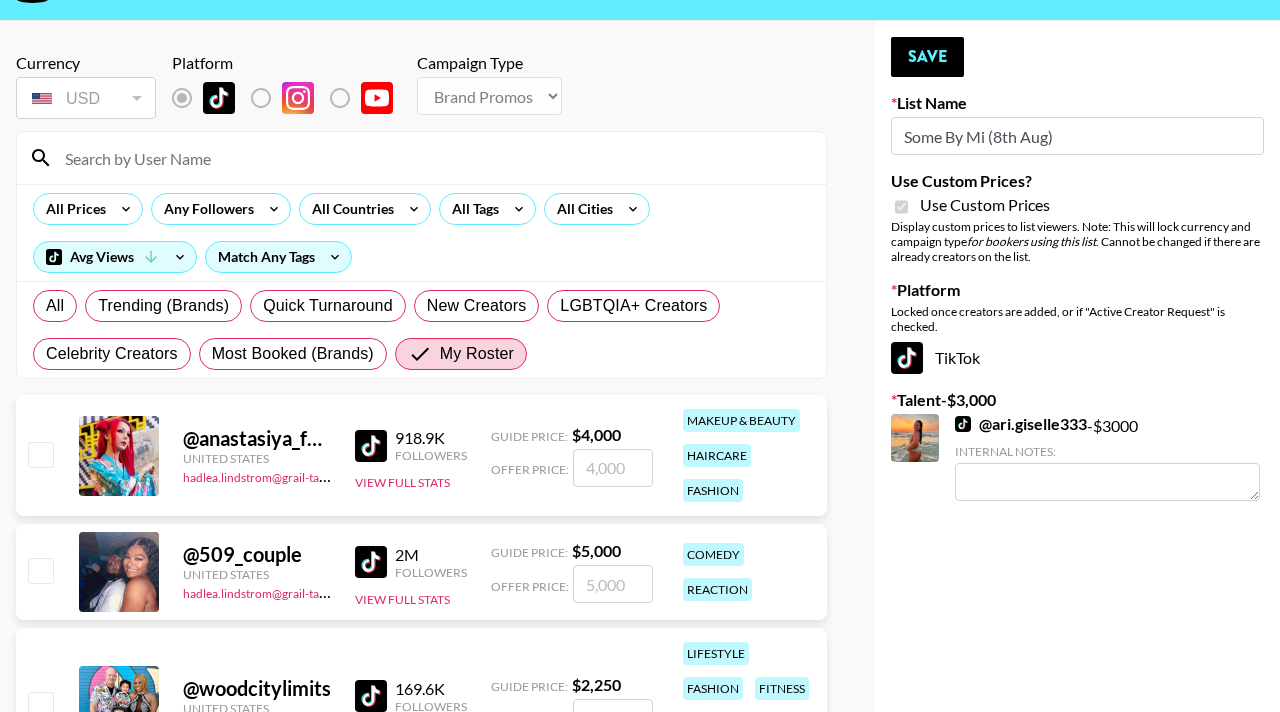 scroll, scrollTop: 194, scrollLeft: 0, axis: vertical 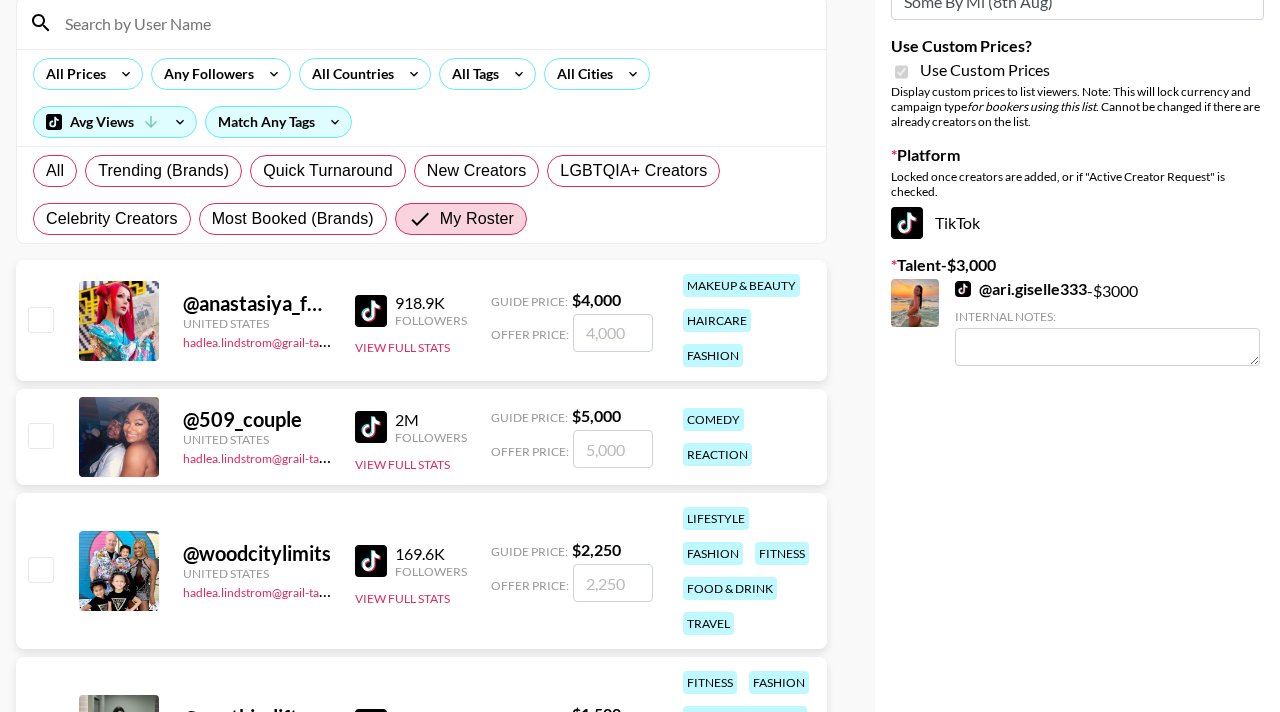 click at bounding box center (40, 319) 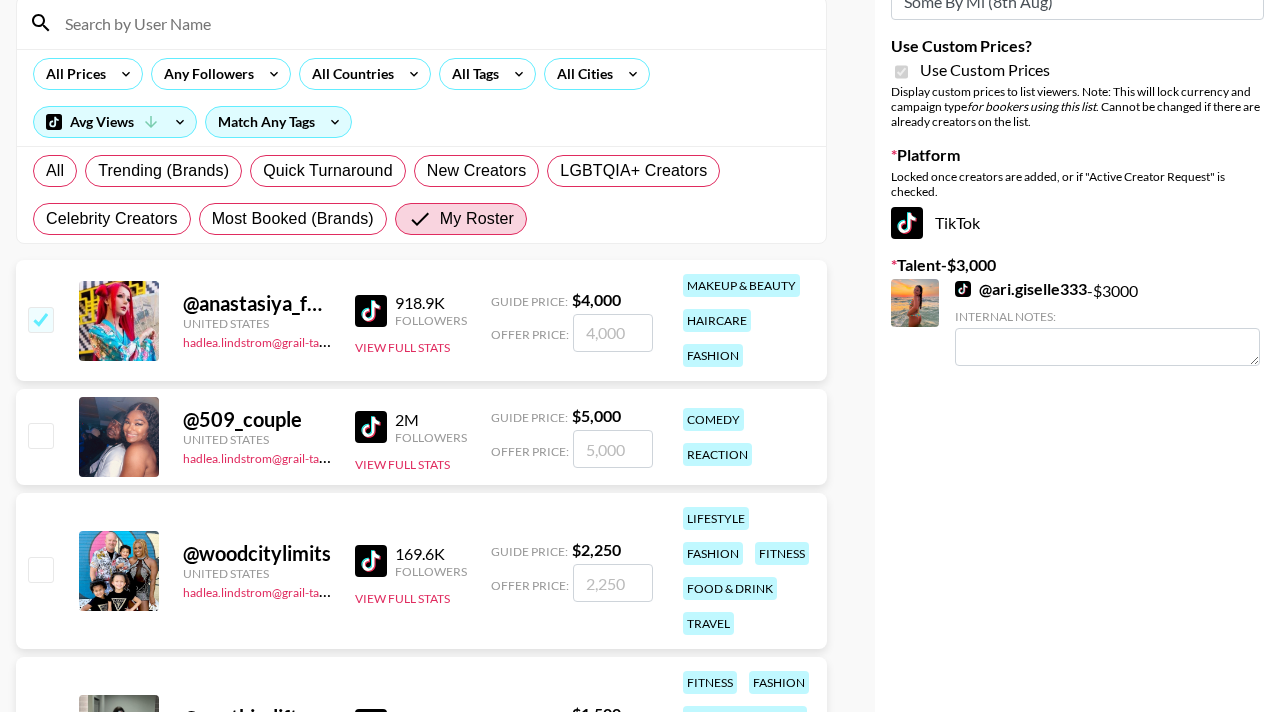 checkbox on "true" 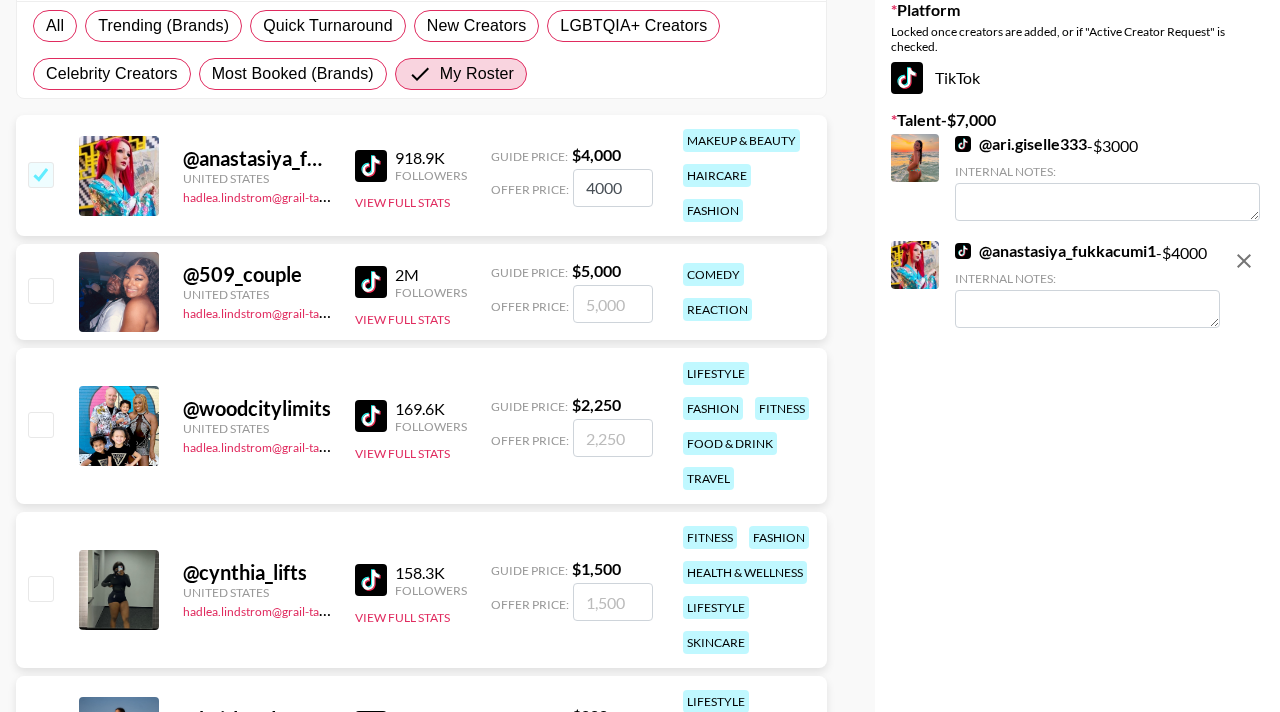 scroll, scrollTop: 342, scrollLeft: 0, axis: vertical 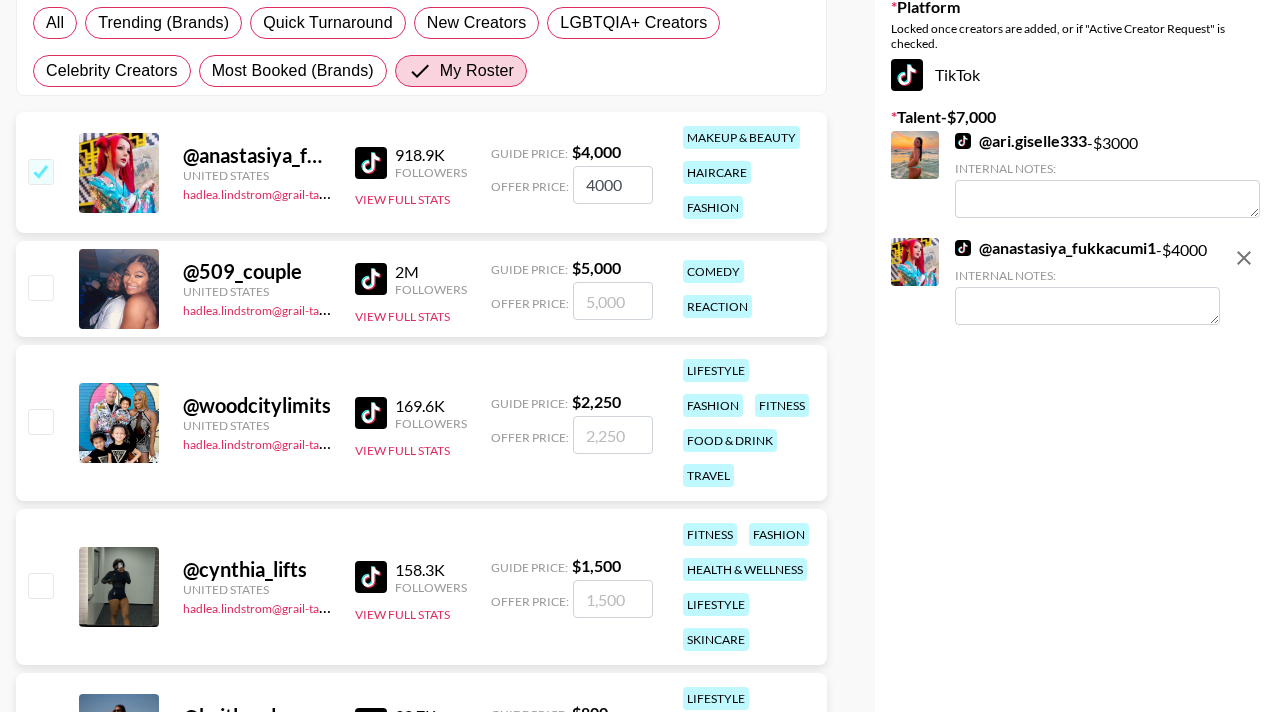 click at bounding box center (40, 287) 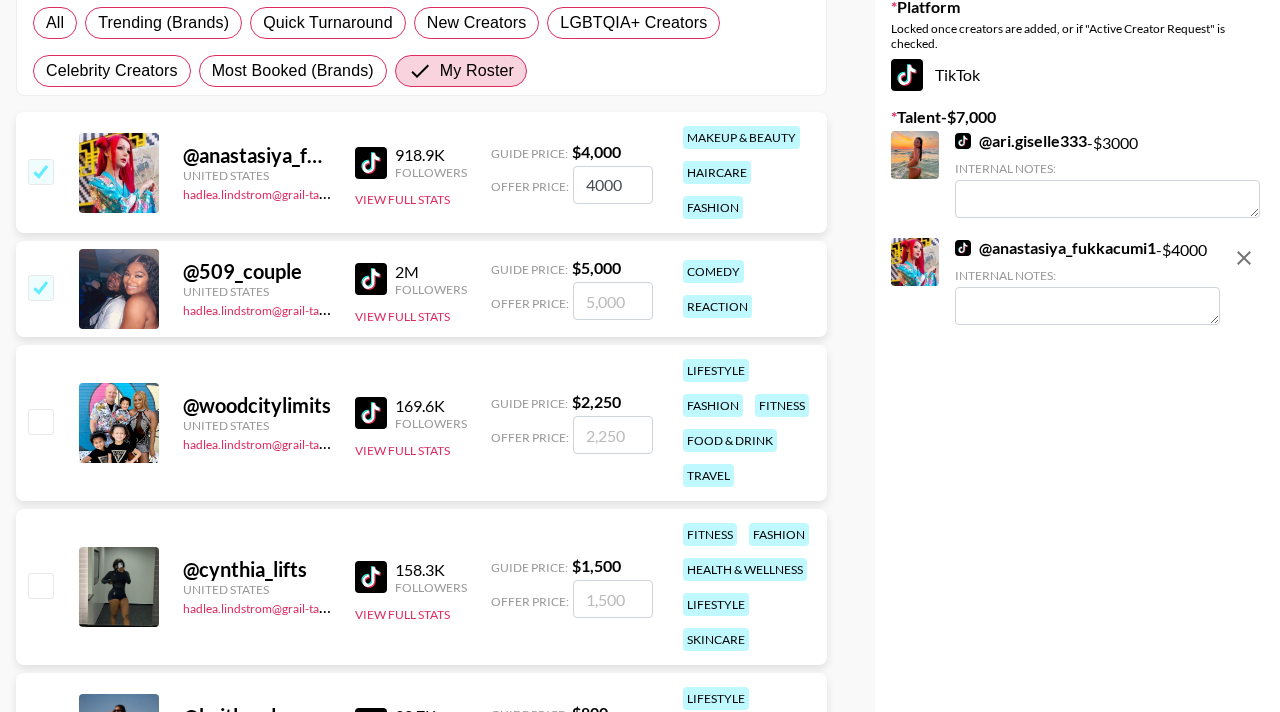 checkbox on "true" 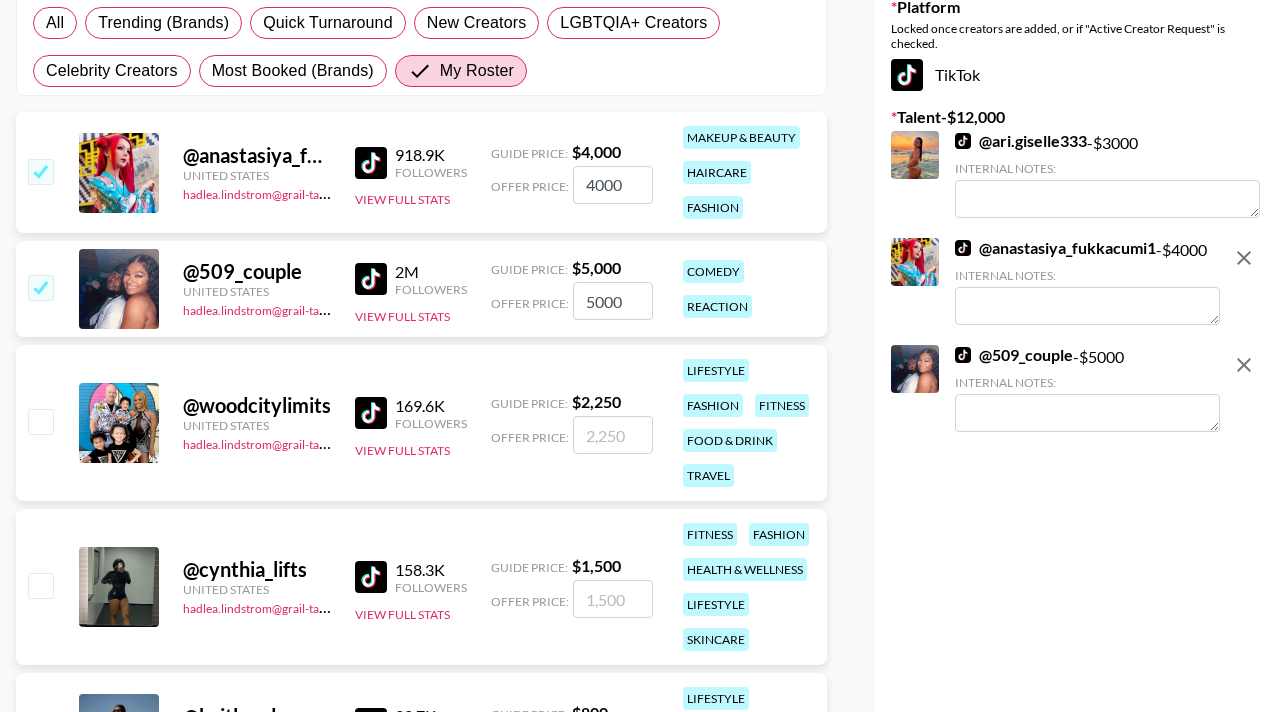 click at bounding box center [40, 421] 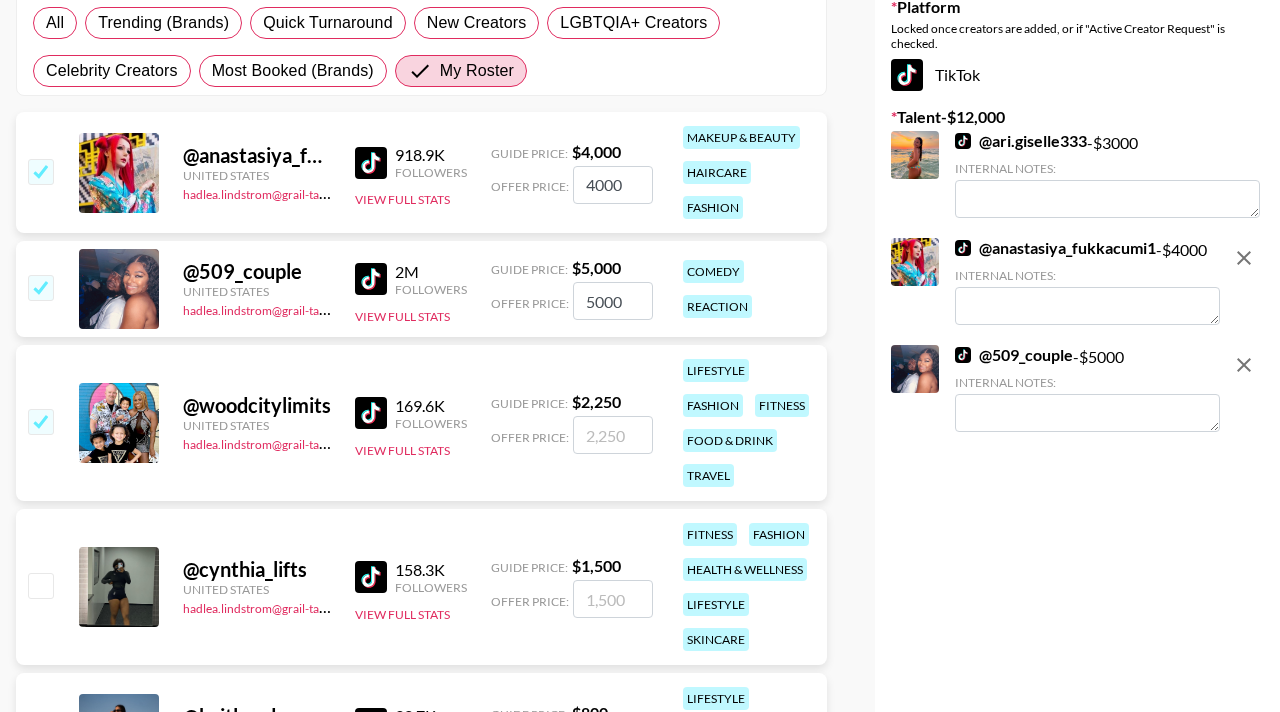 checkbox on "true" 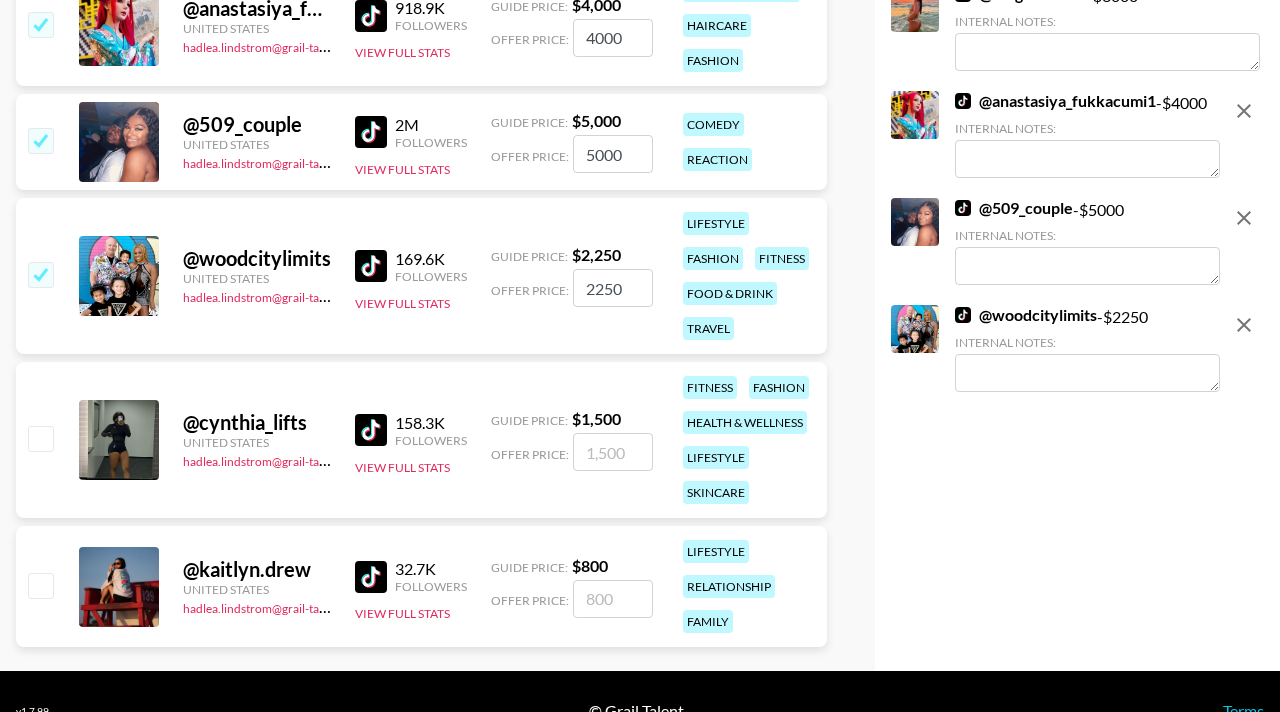 scroll, scrollTop: 528, scrollLeft: 0, axis: vertical 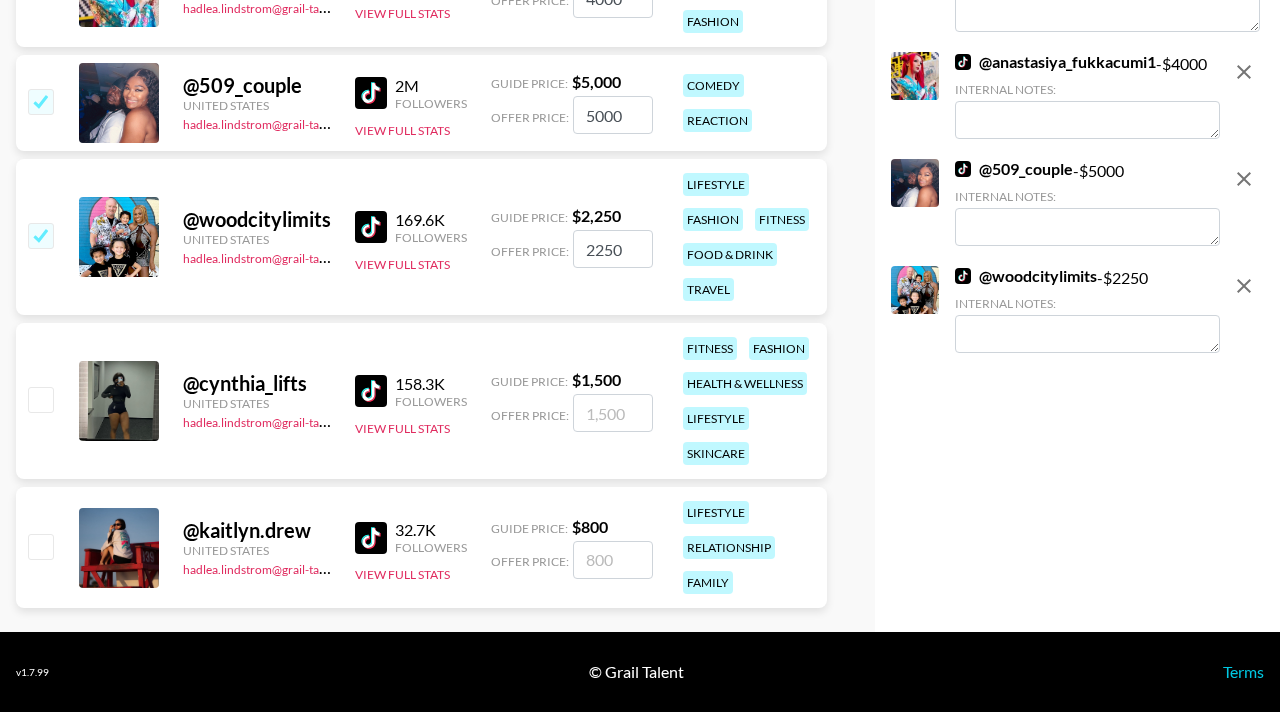 click at bounding box center (40, 546) 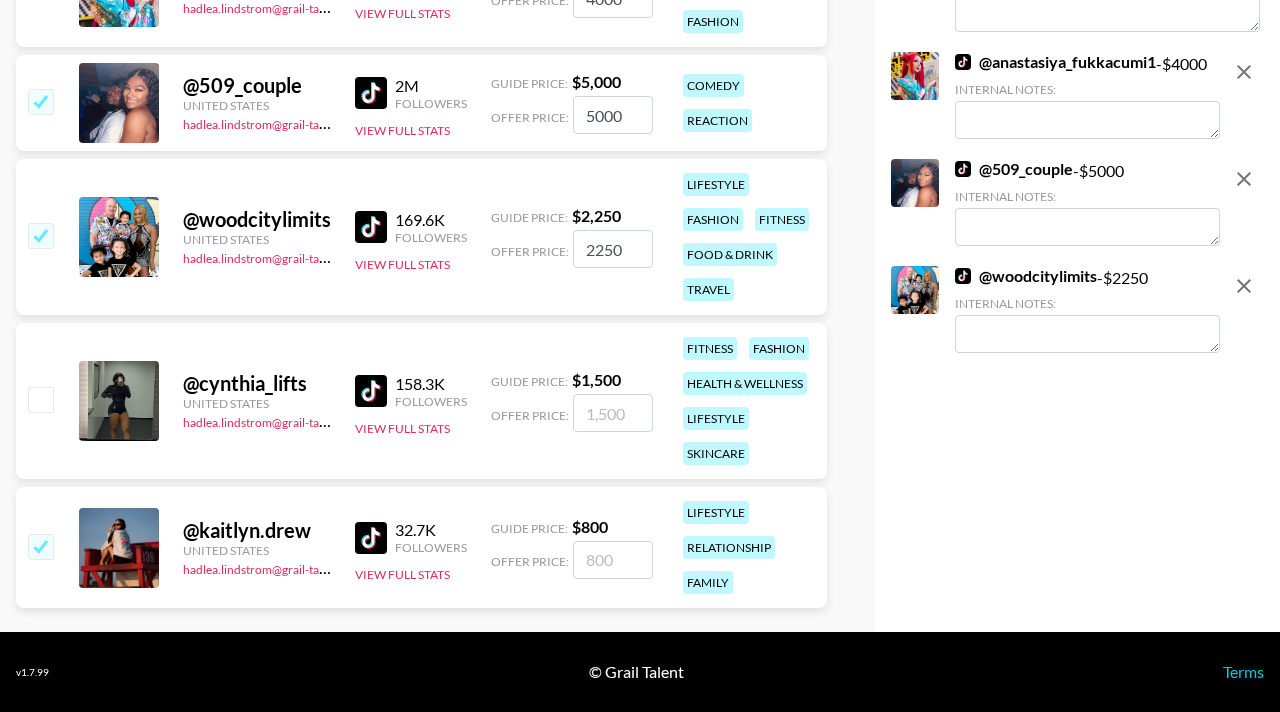 checkbox on "true" 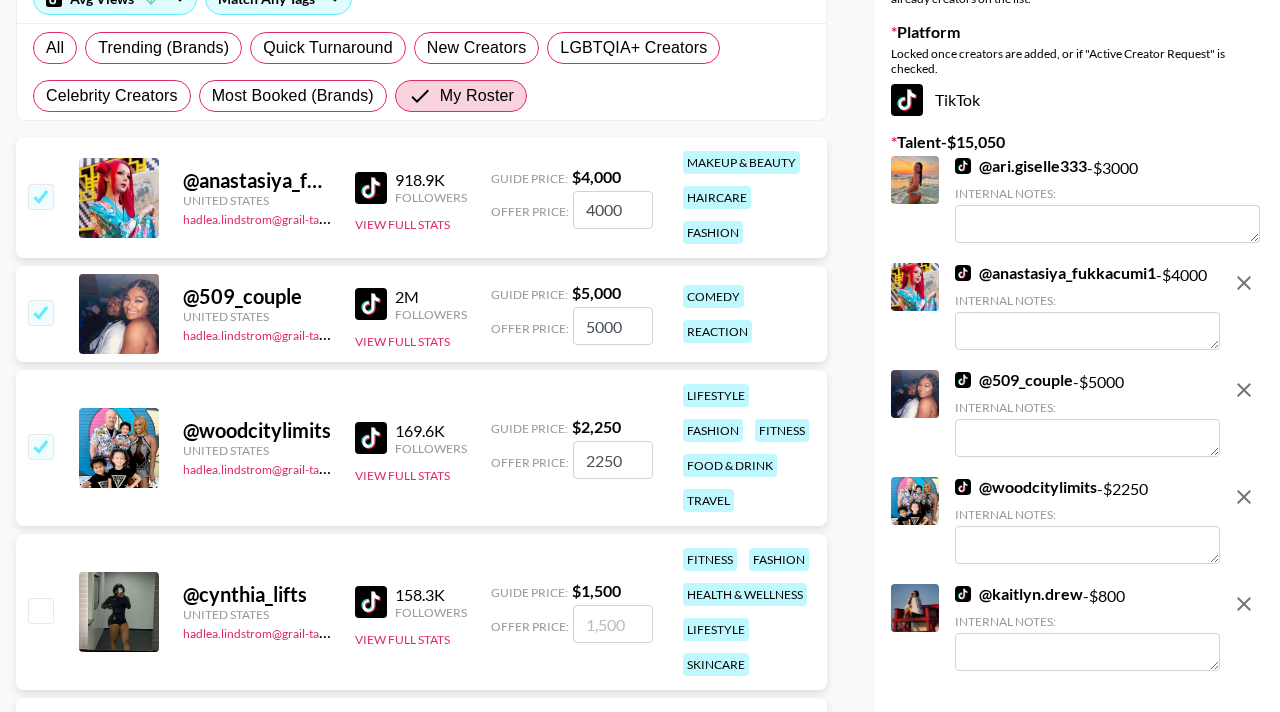 scroll, scrollTop: 0, scrollLeft: 0, axis: both 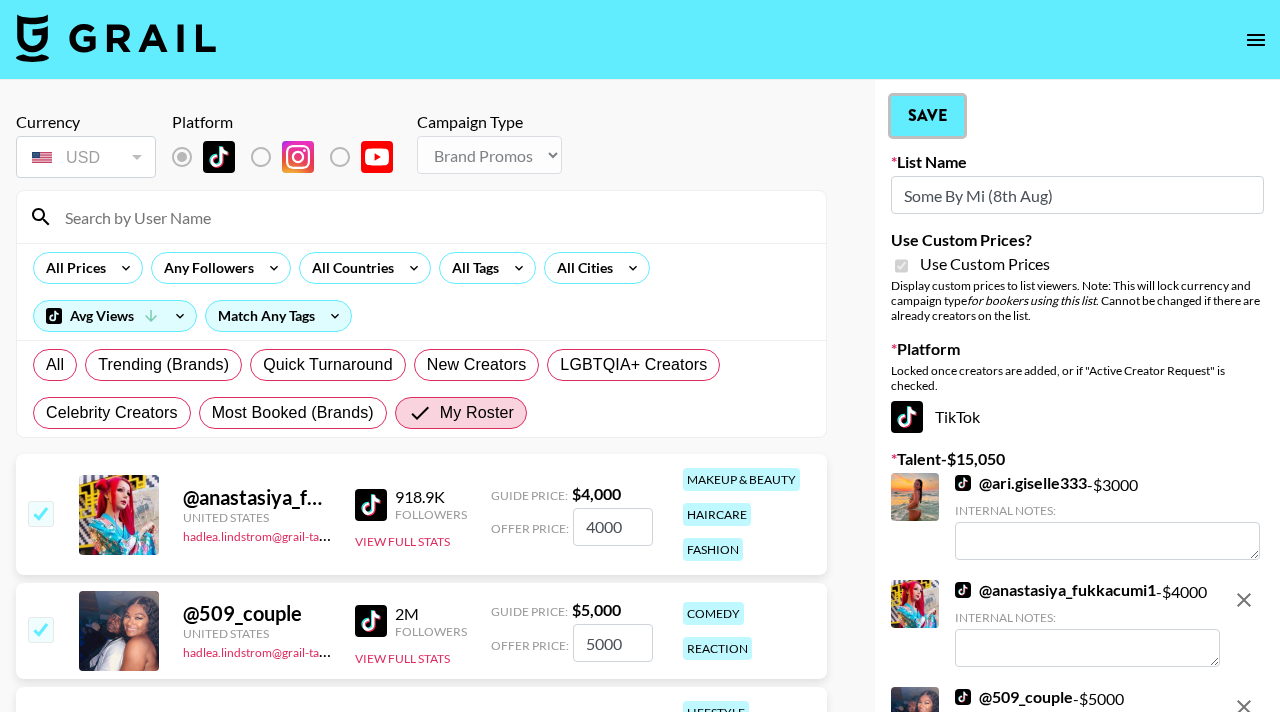 click on "Save" at bounding box center [927, 116] 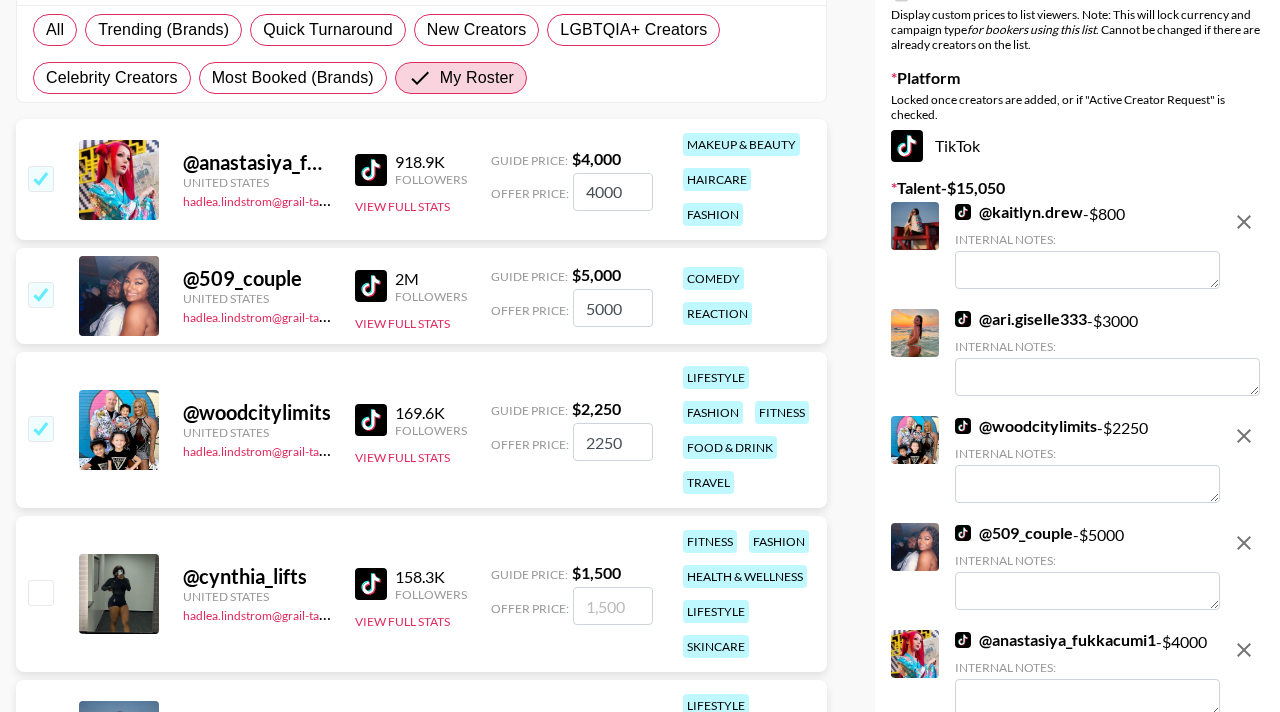 scroll, scrollTop: 284, scrollLeft: 0, axis: vertical 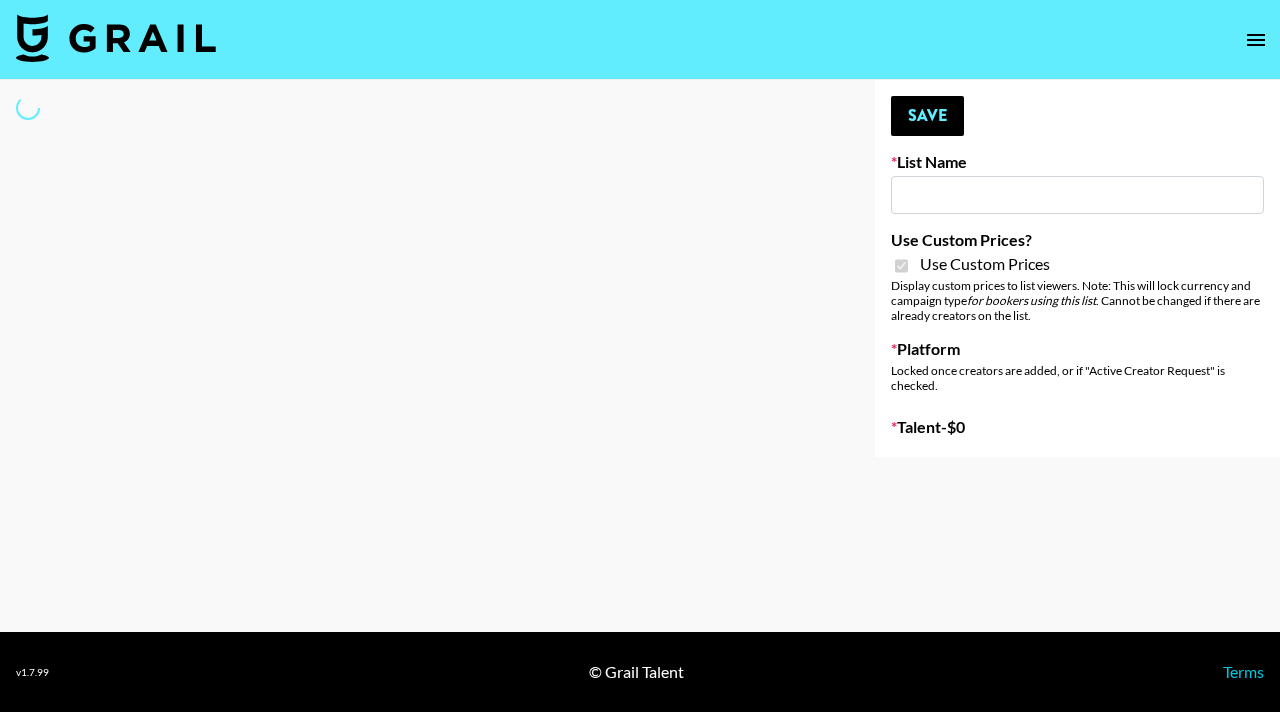 select on "Brand" 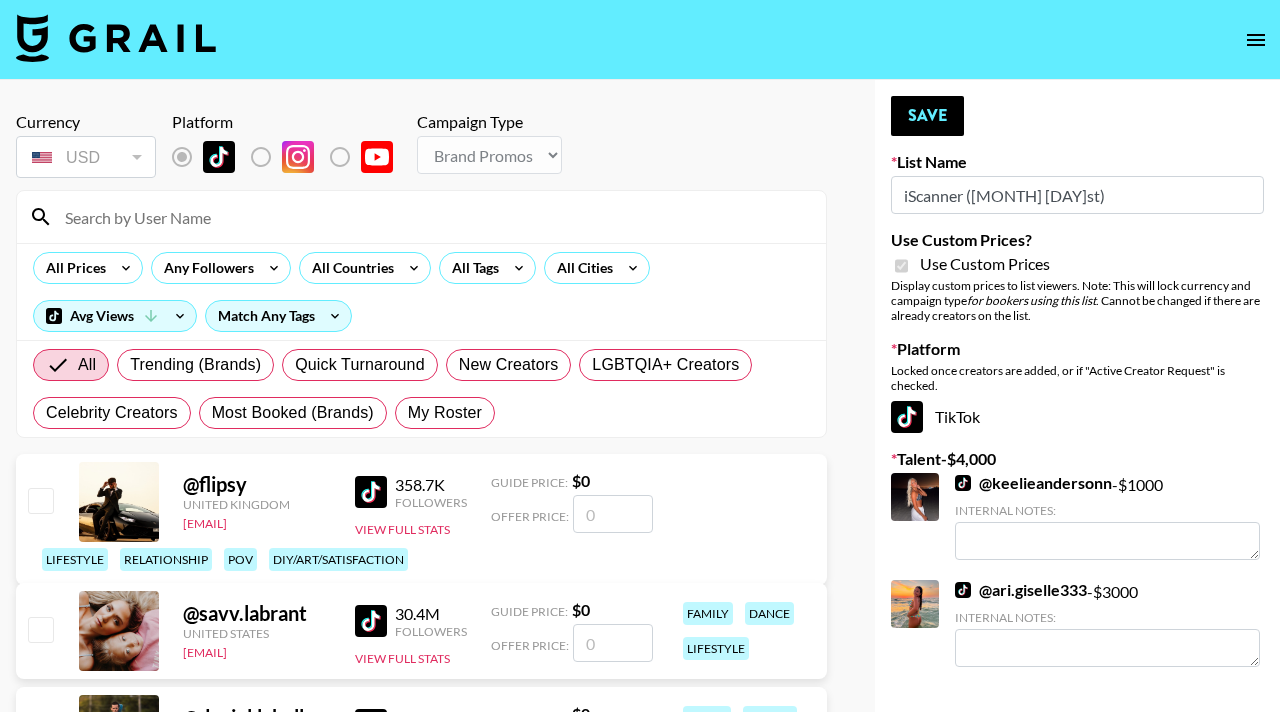 type on "iScanner ([MONTH] [DAY]st)" 